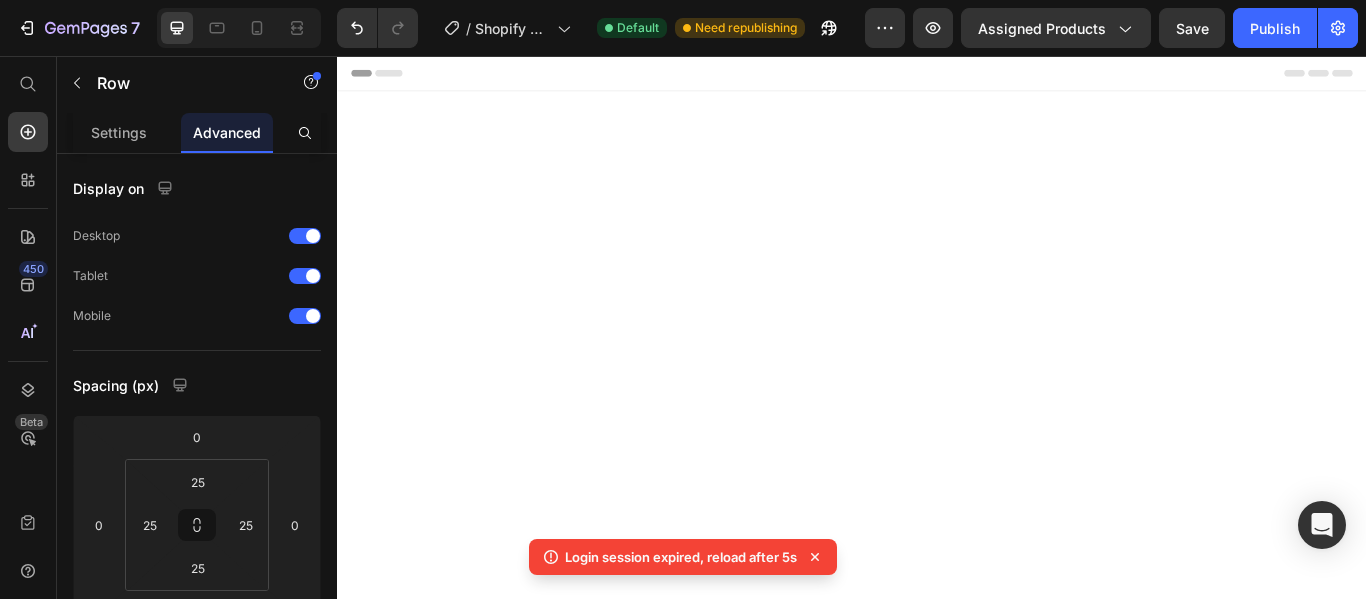 scroll, scrollTop: 2881, scrollLeft: 0, axis: vertical 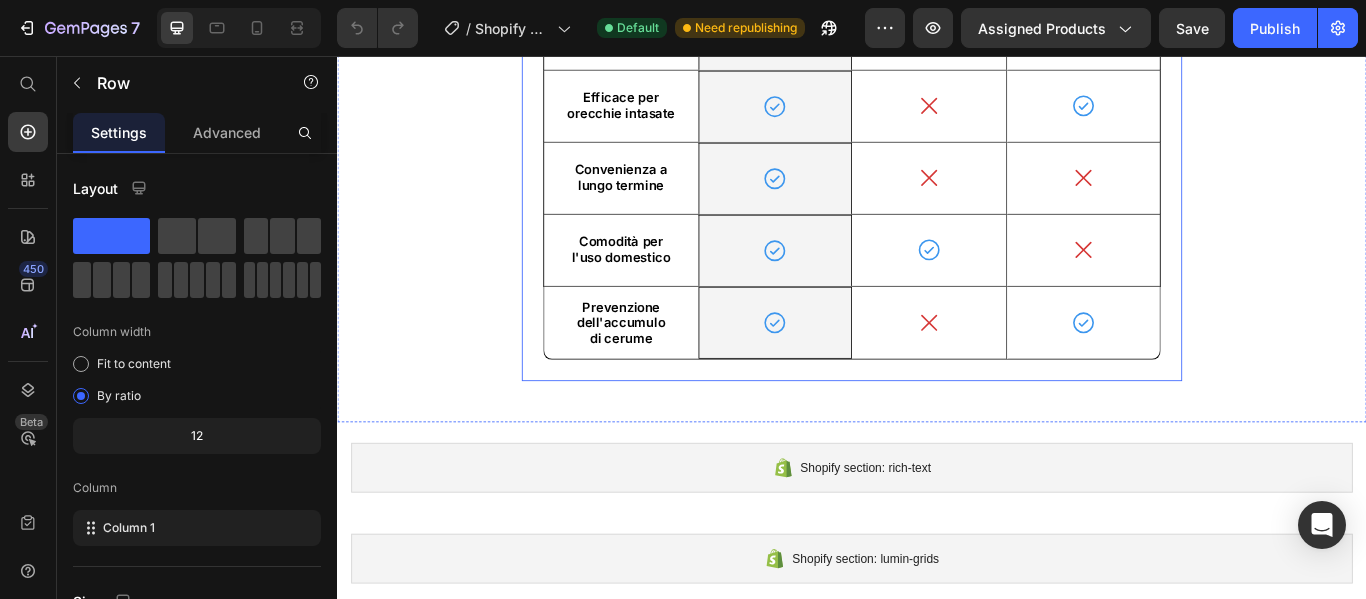 click on "Clirear è la Miglior Scelta! Heading
Drop element here Image Row Cotton Fioc Text Block Pulizia Specialistica Text Block Row Guida visiva Text Block
Icon Row
Icon
Icon Hero Banner Row Sicuro per l'uso regolare Text Block
Icon Row
Icon
Icon Hero Banner Row Efficace per orecchie intasate Text Block
Icon Row
Icon
Icon Hero Banner Row Convenienza a lungo termine Text Block
Icon Row
Icon
Icon Hero Banner Row Comodità per l'uso domestico Text Block
Icon Row
Icon
Icon Hero Banner Row Prevenzione dell'accumulo di cerume Text Block
Icon Row
Icon
Icon Hero Banner Row Row" at bounding box center [937, 97] 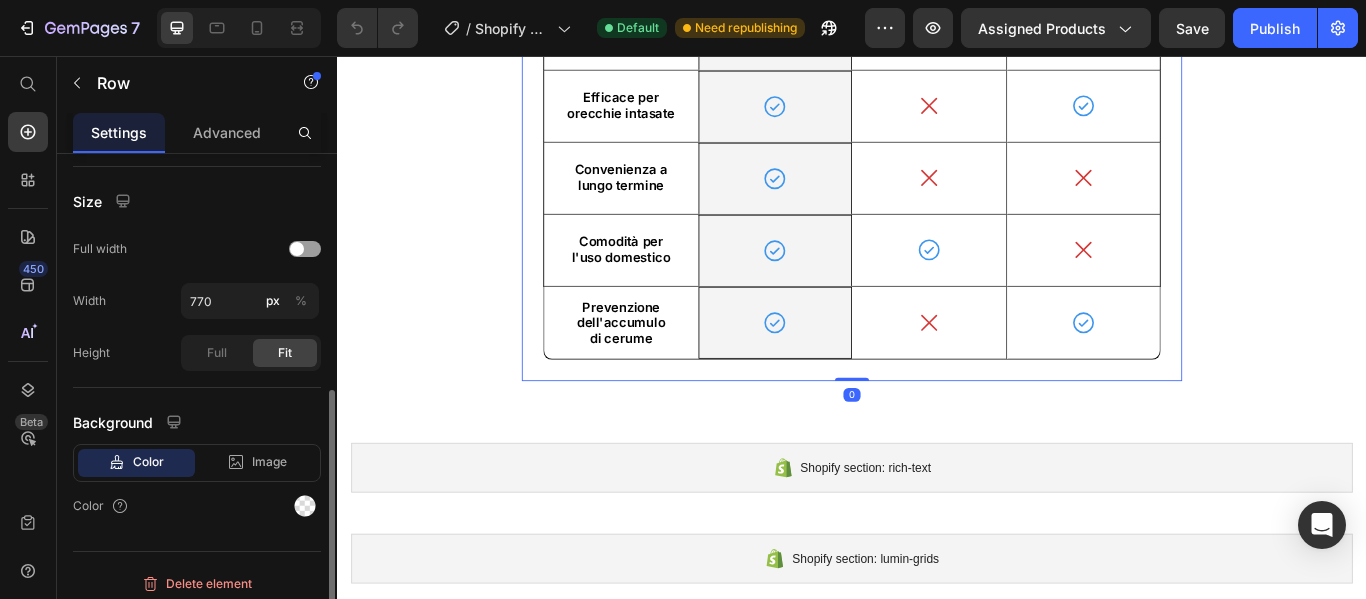 scroll, scrollTop: 410, scrollLeft: 0, axis: vertical 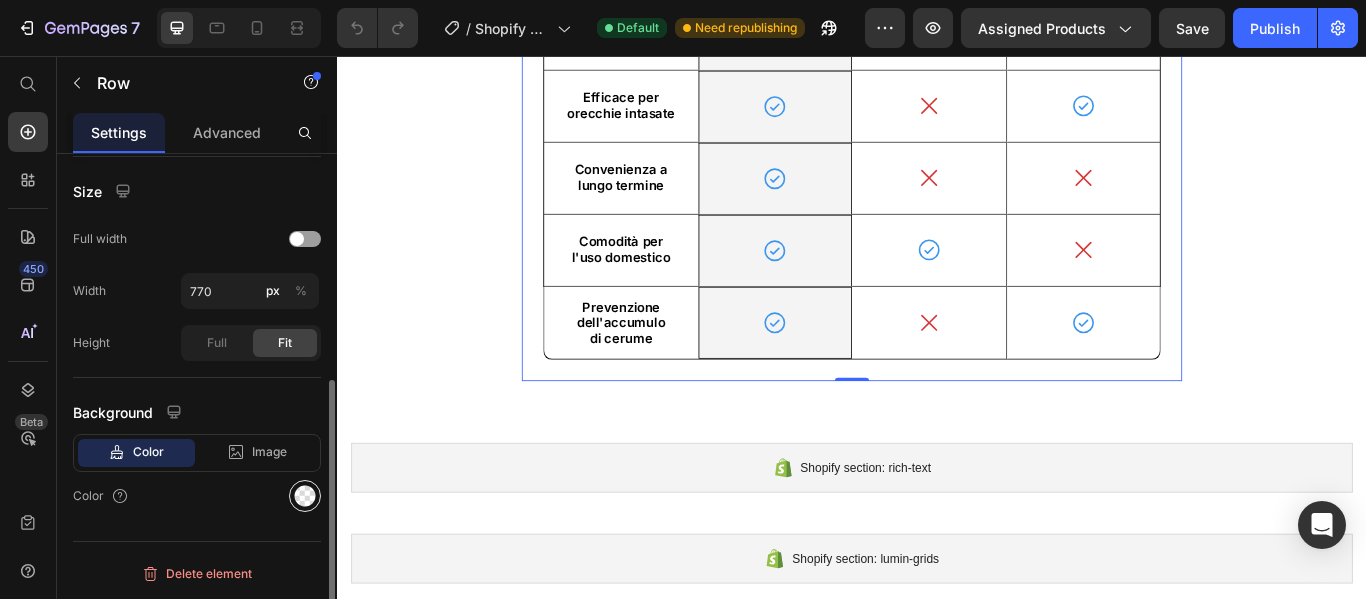 click at bounding box center [305, 496] 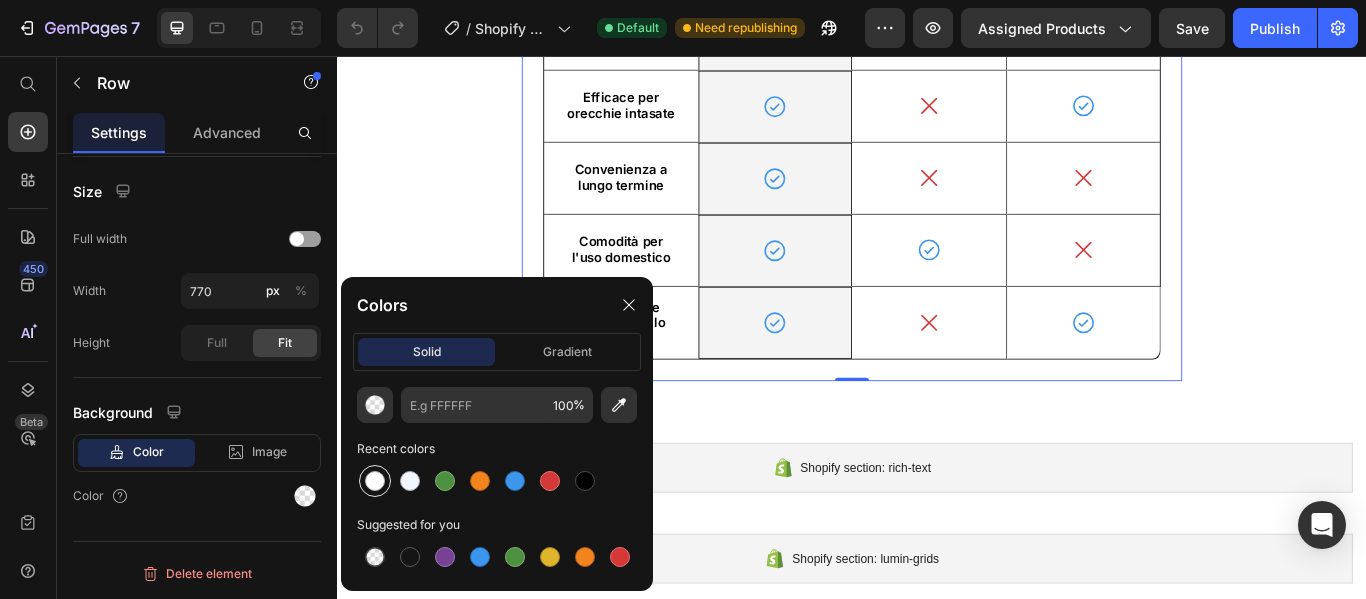 click at bounding box center (375, 481) 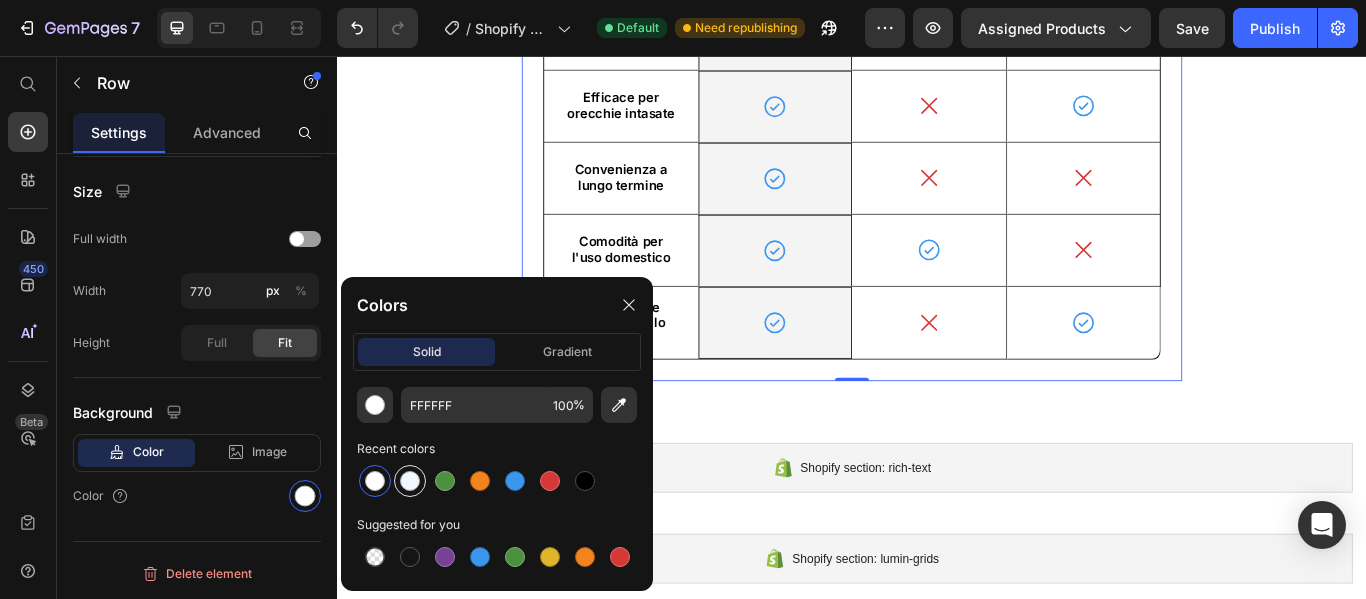 click at bounding box center (410, 481) 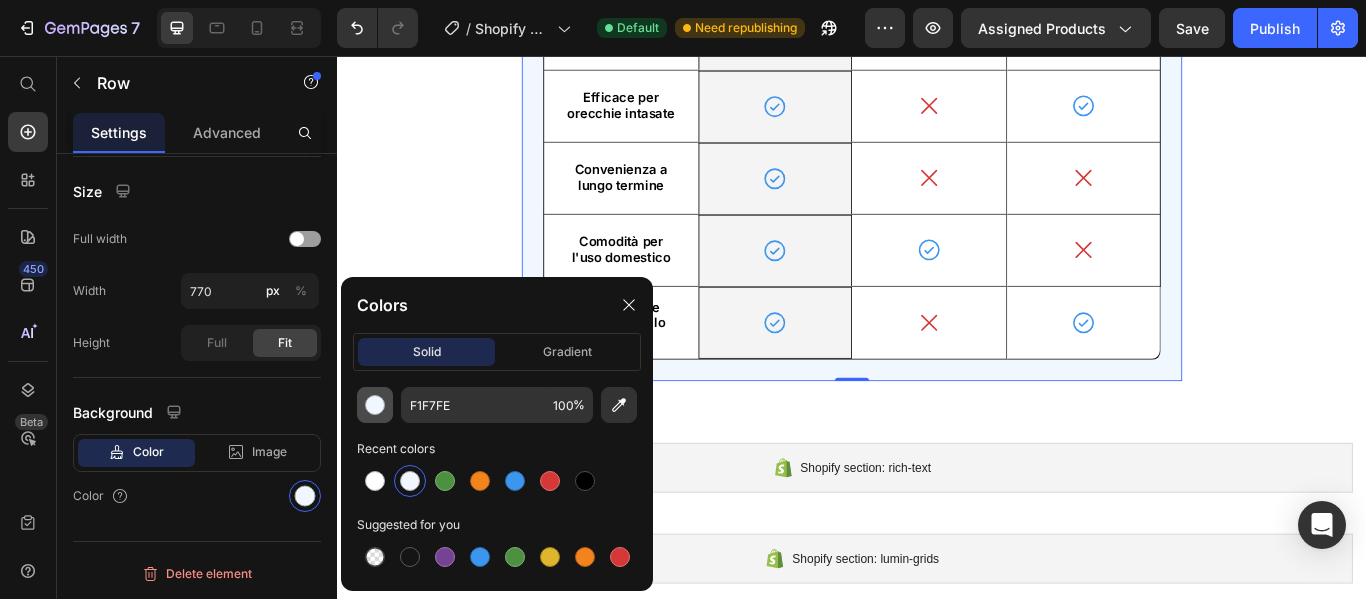 click at bounding box center [375, 405] 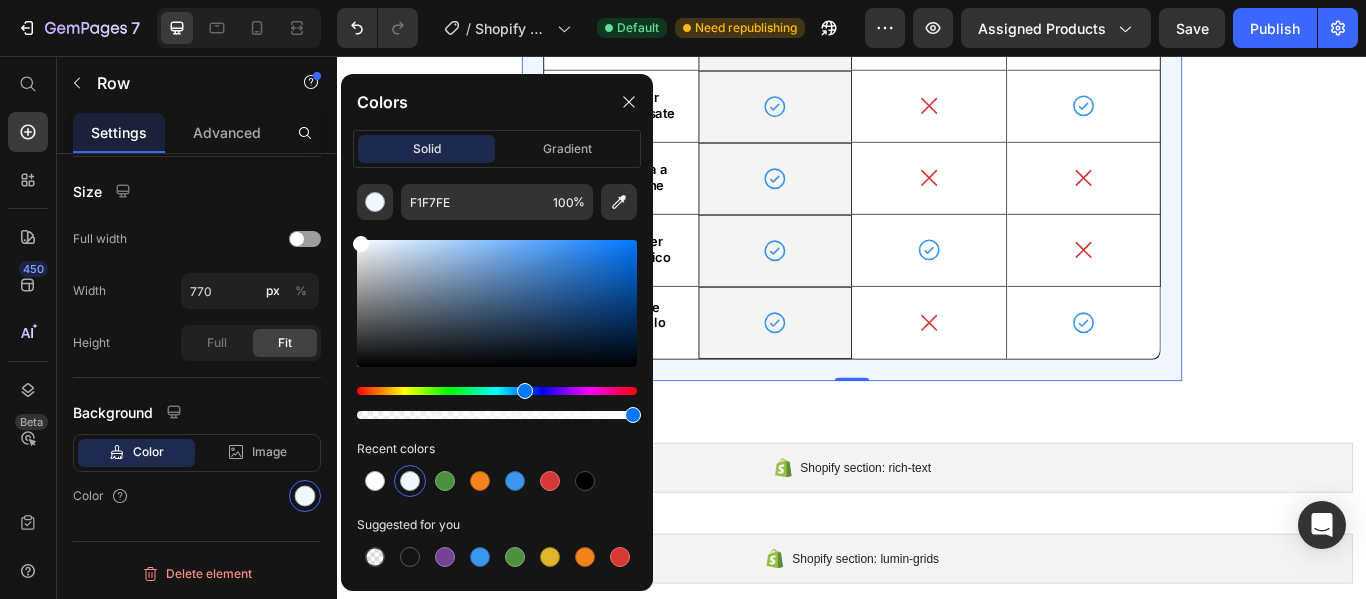 type on "FFFFFF" 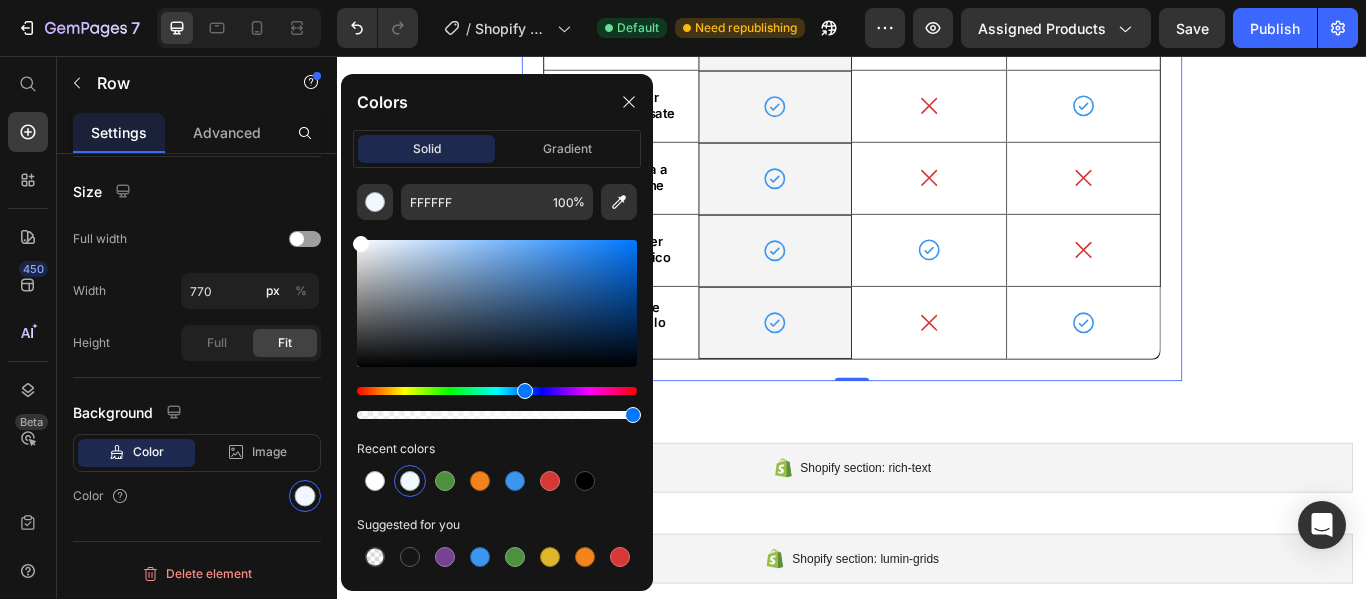 drag, startPoint x: 366, startPoint y: 265, endPoint x: 341, endPoint y: 227, distance: 45.486263 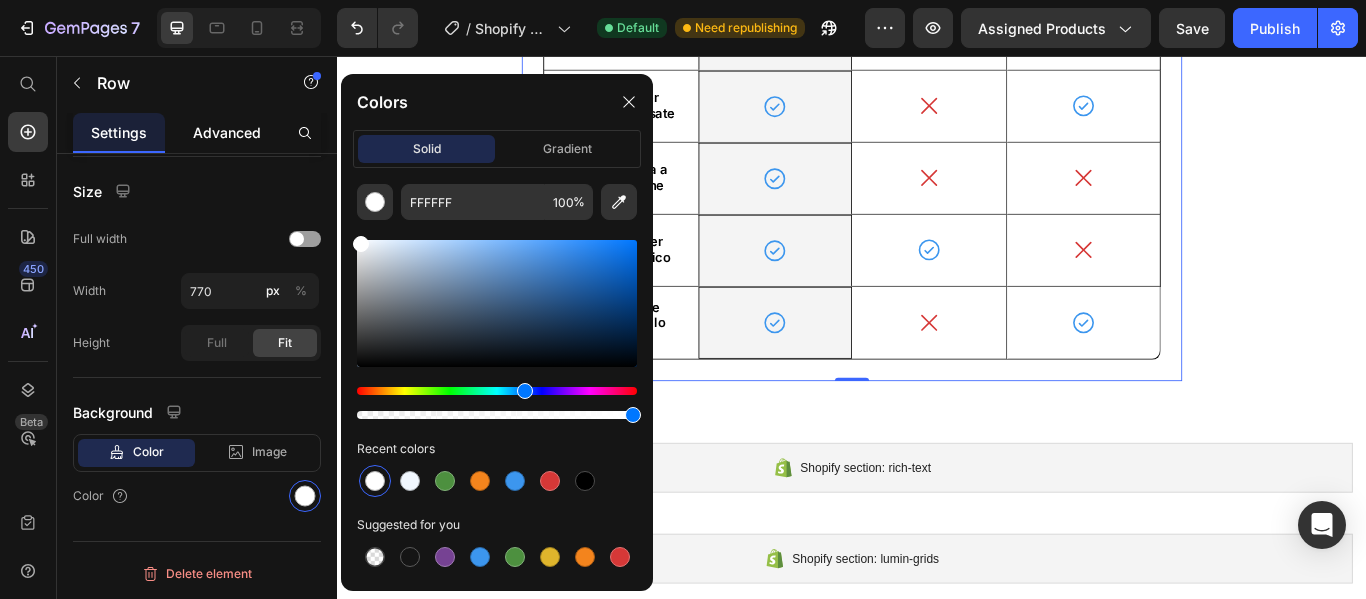 click on "Advanced" at bounding box center (227, 132) 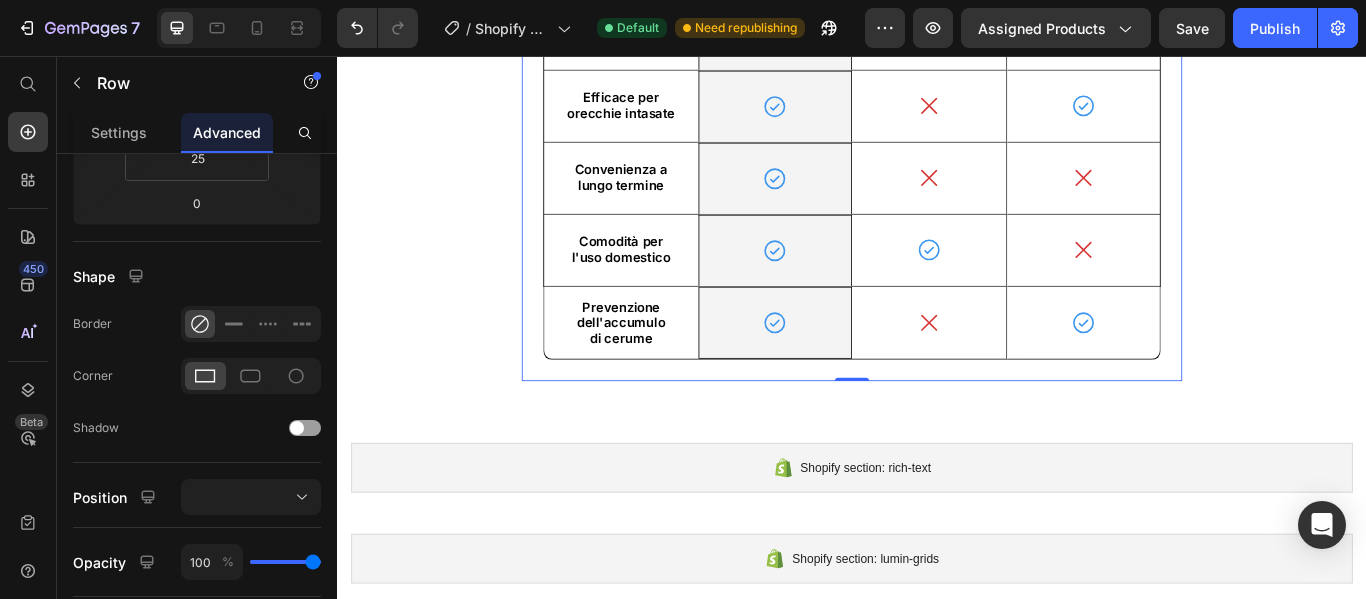 scroll, scrollTop: 0, scrollLeft: 0, axis: both 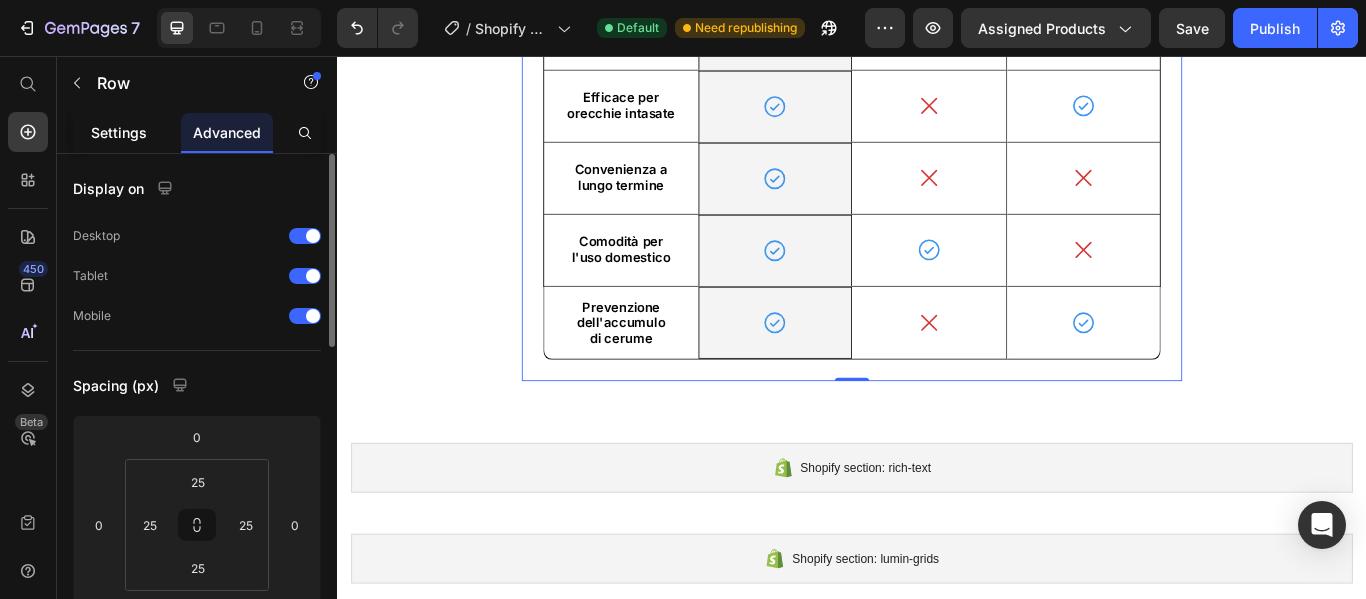 click on "Settings" at bounding box center (119, 132) 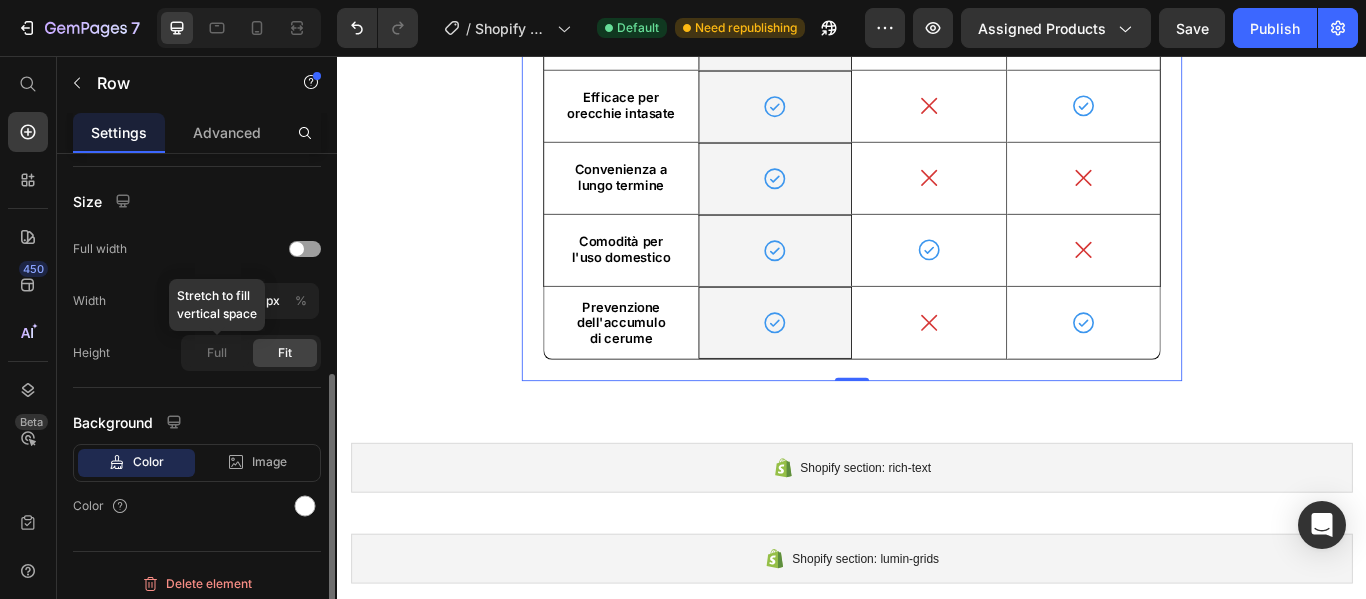 scroll, scrollTop: 410, scrollLeft: 0, axis: vertical 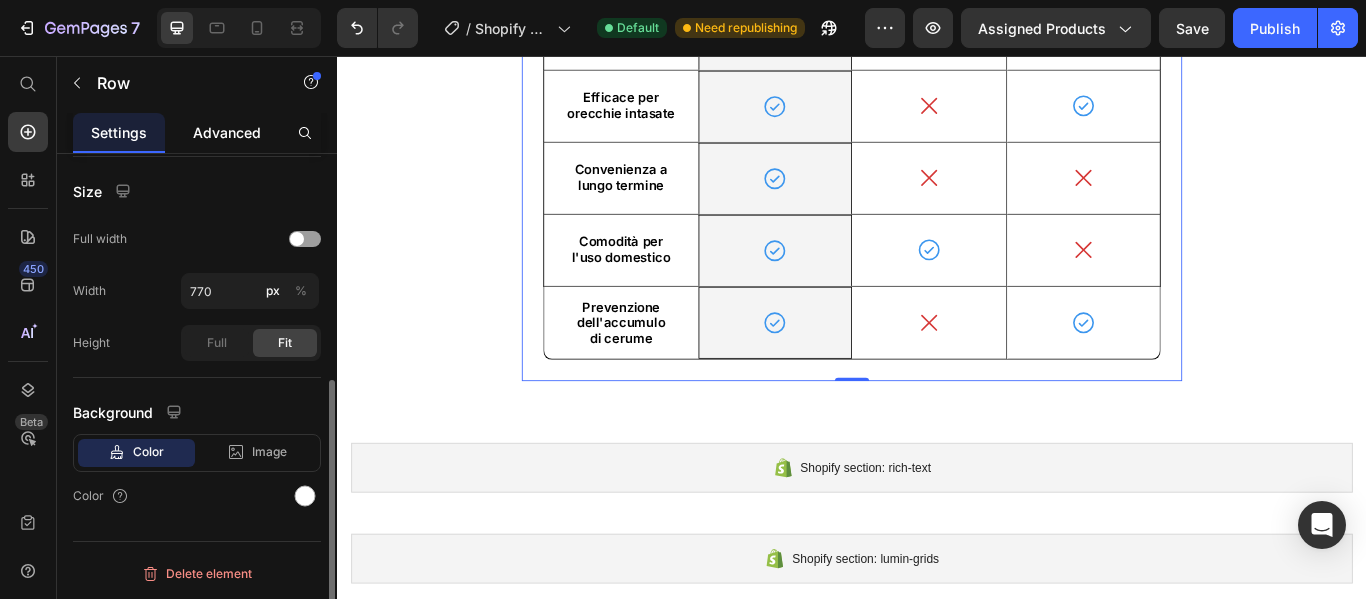 click on "Advanced" 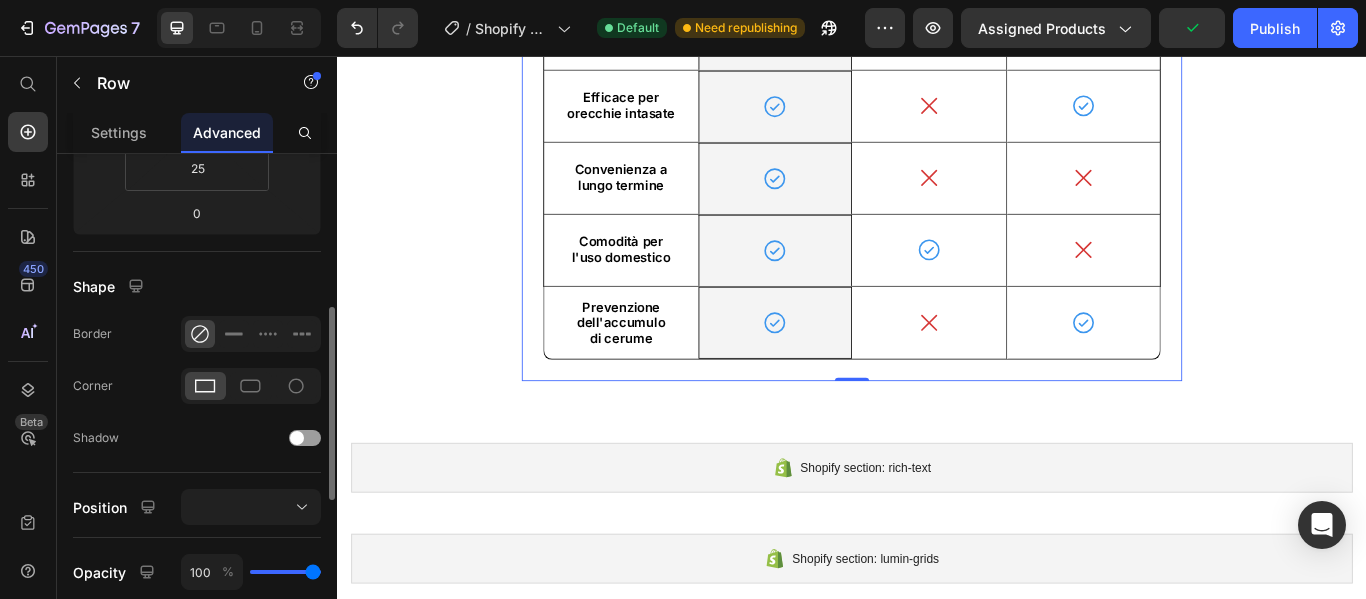 scroll, scrollTop: 500, scrollLeft: 0, axis: vertical 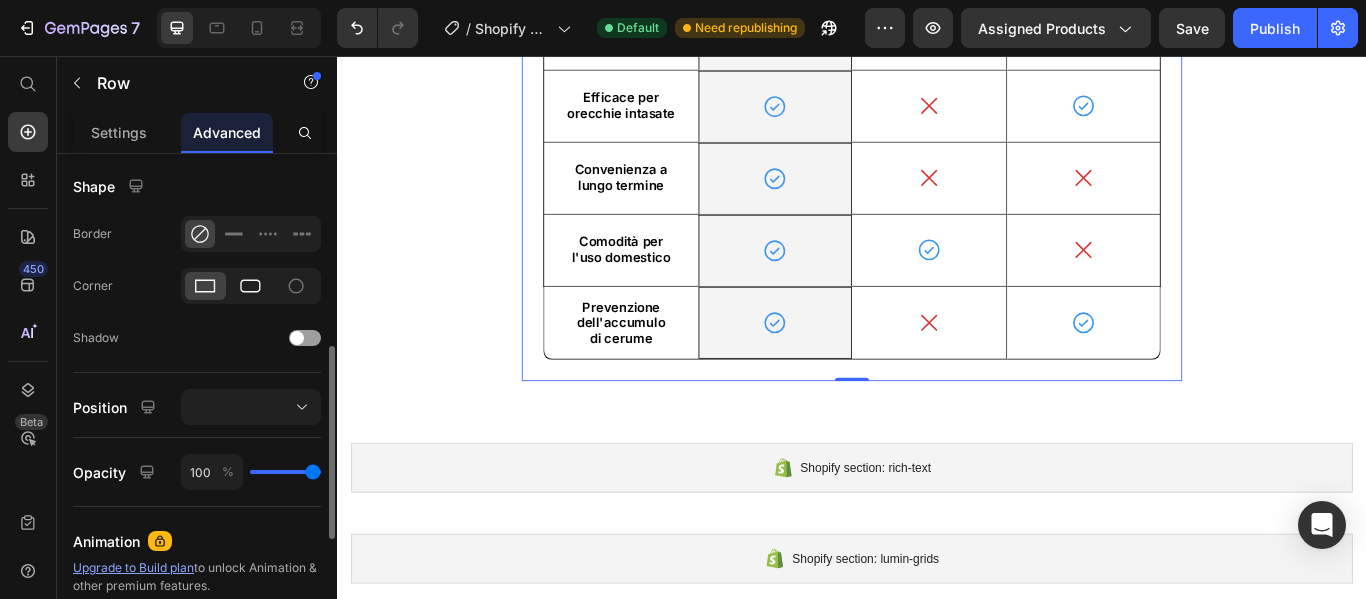click 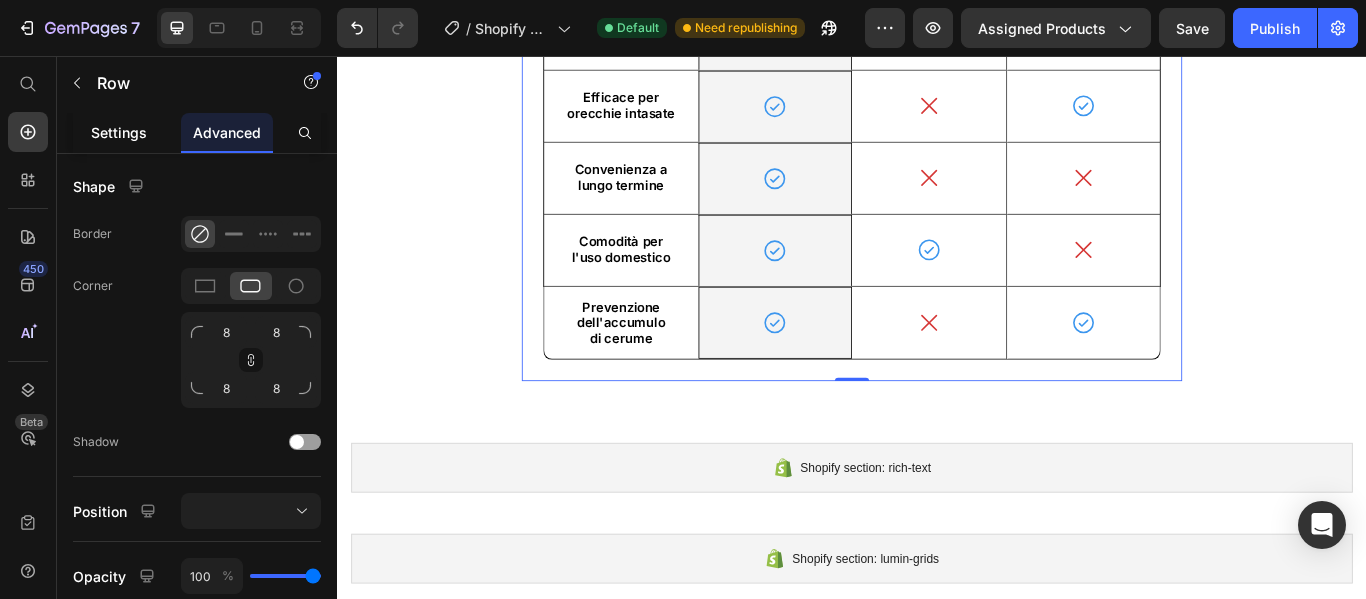 click on "Settings" at bounding box center (119, 132) 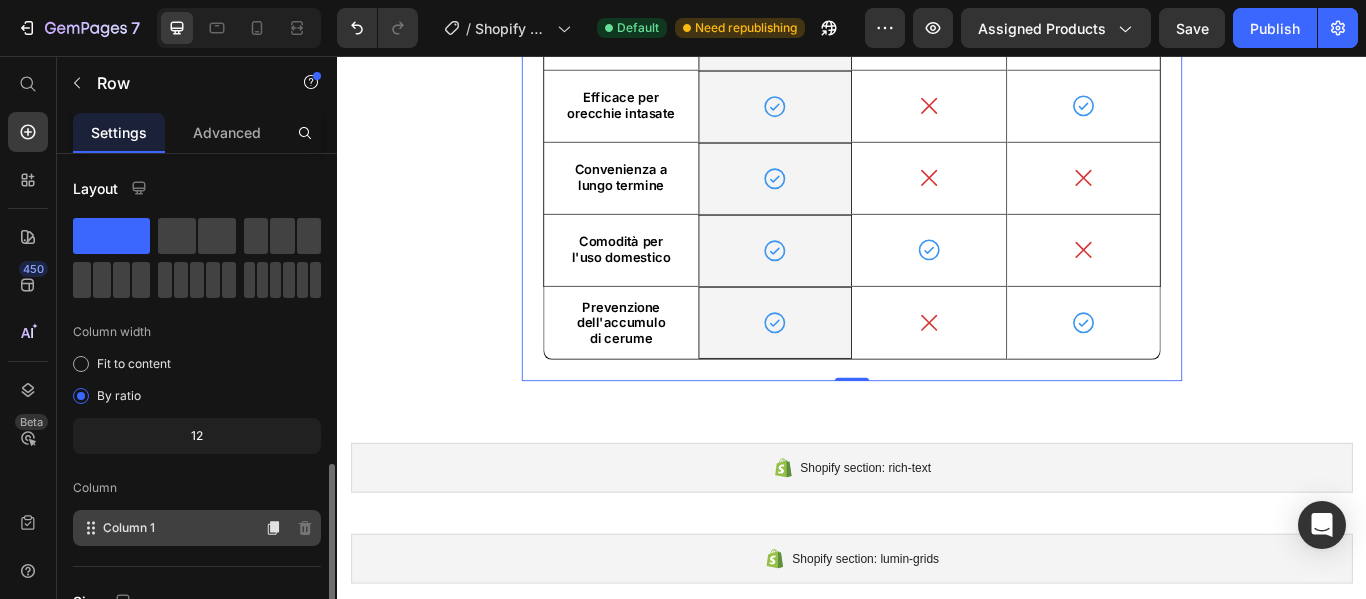 scroll, scrollTop: 410, scrollLeft: 0, axis: vertical 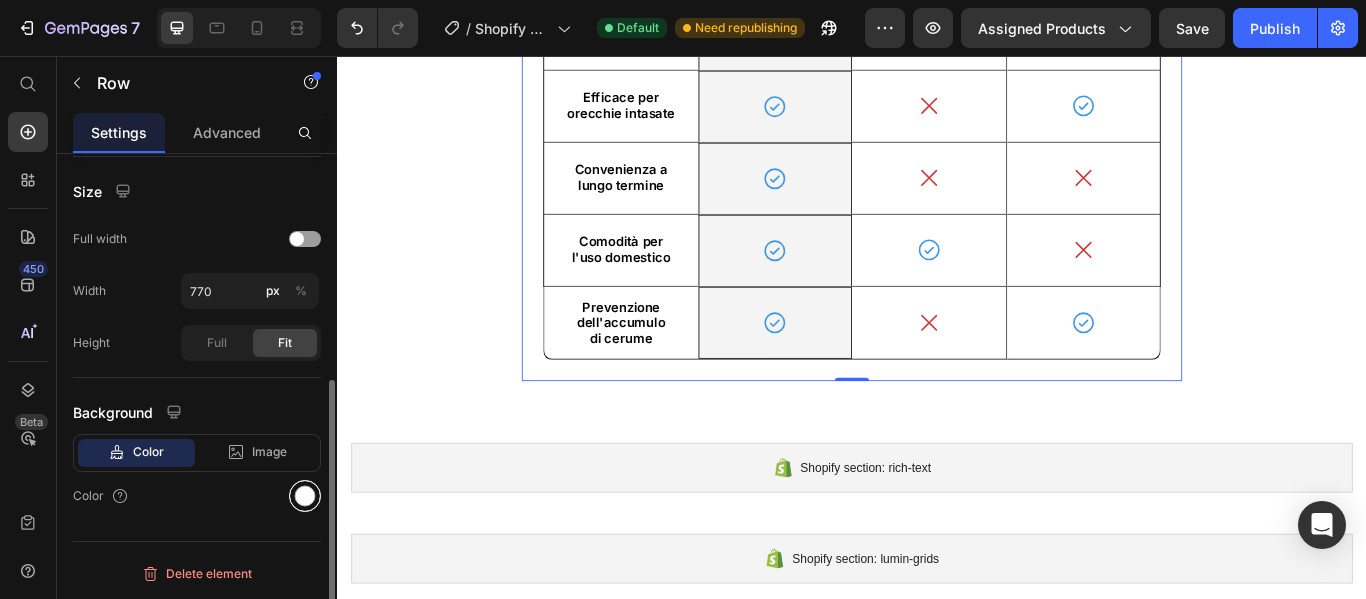 click at bounding box center [305, 496] 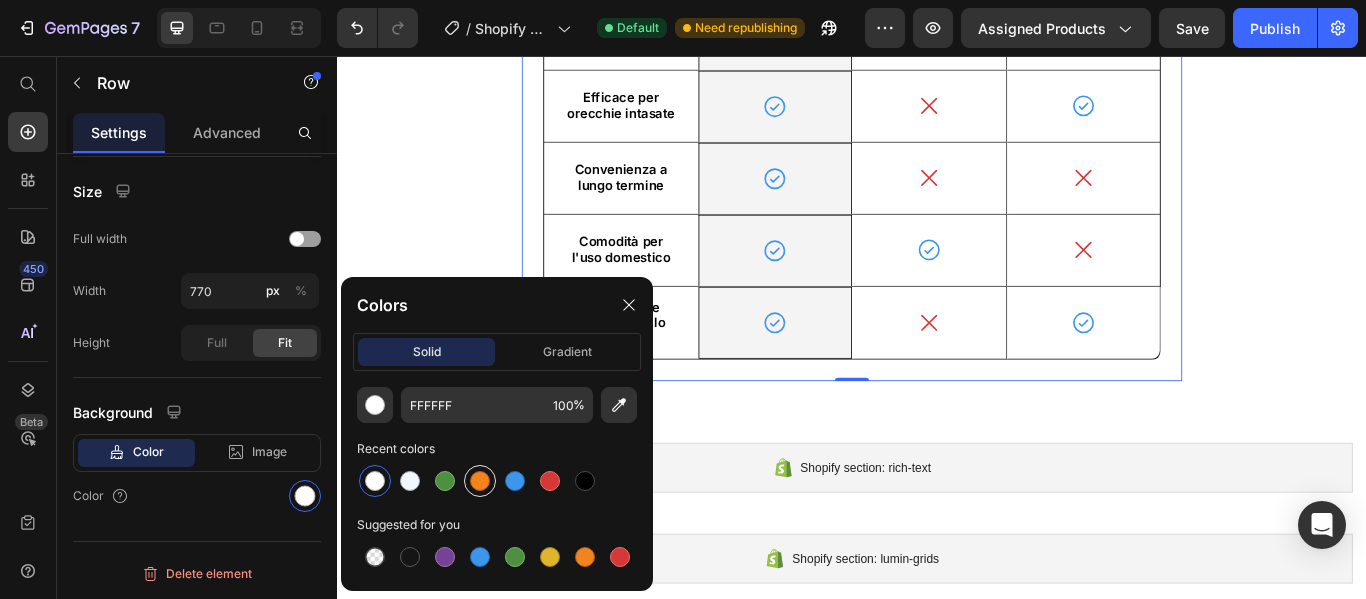 click at bounding box center [480, 481] 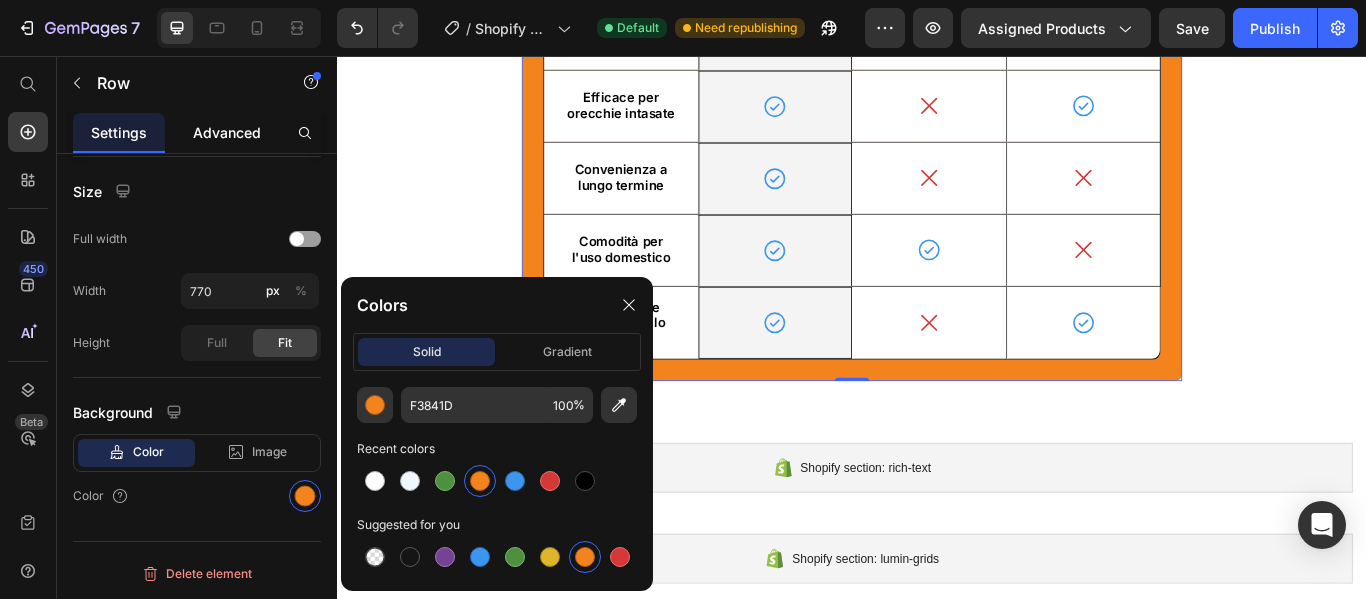 click on "Advanced" at bounding box center (227, 132) 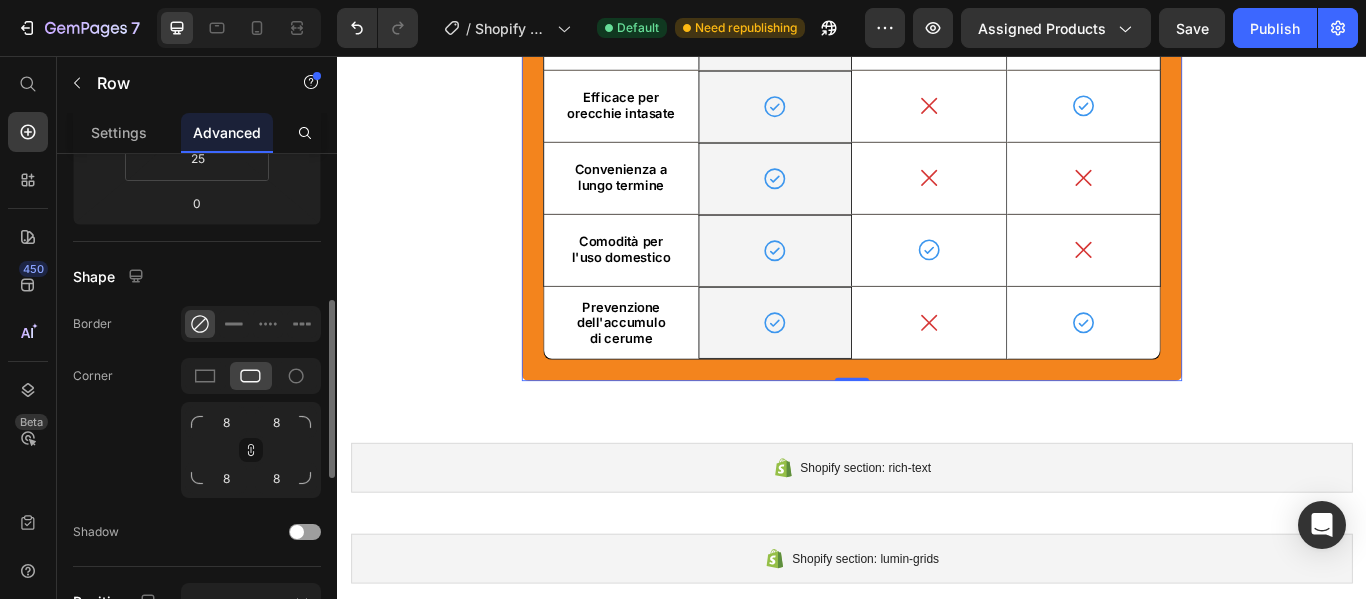 scroll, scrollTop: 0, scrollLeft: 0, axis: both 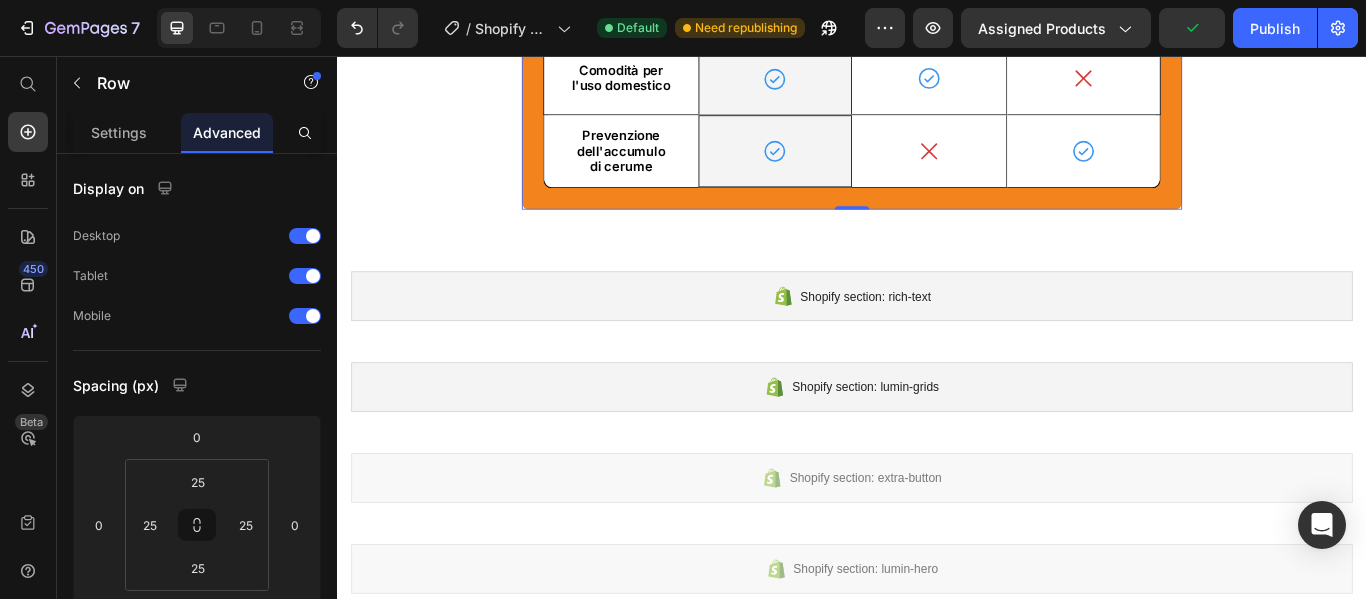 click on "Cotton Fioc" at bounding box center [1027, -326] 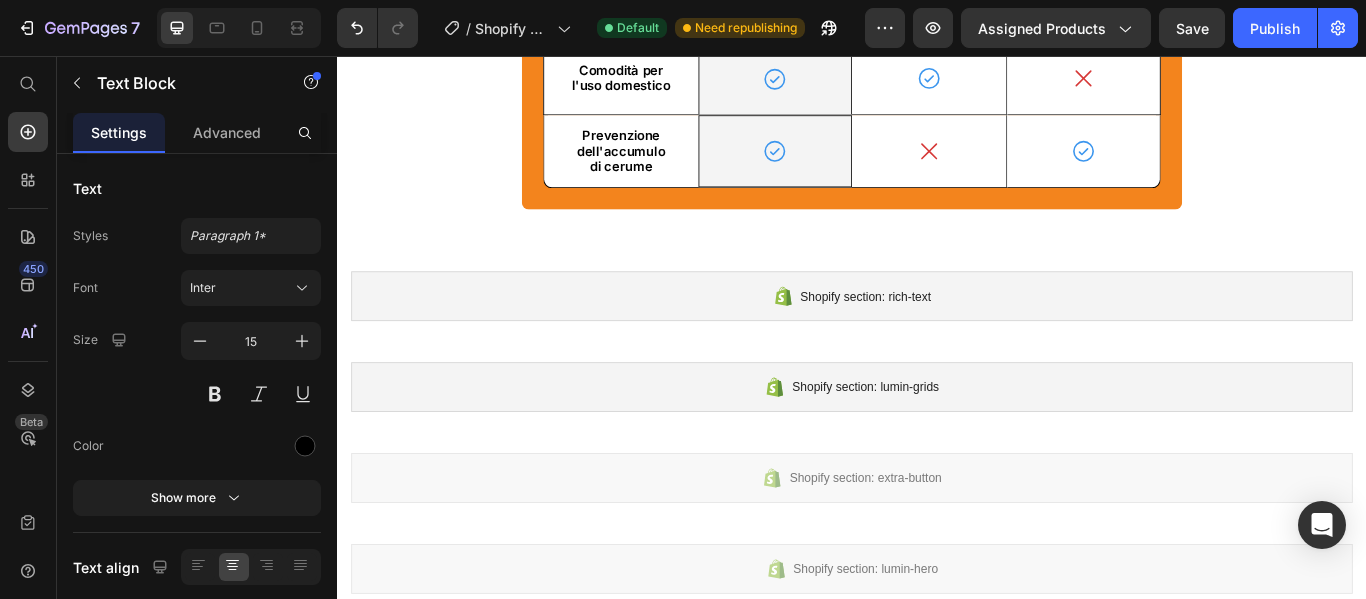 click on "Guida visiva" at bounding box center (668, -254) 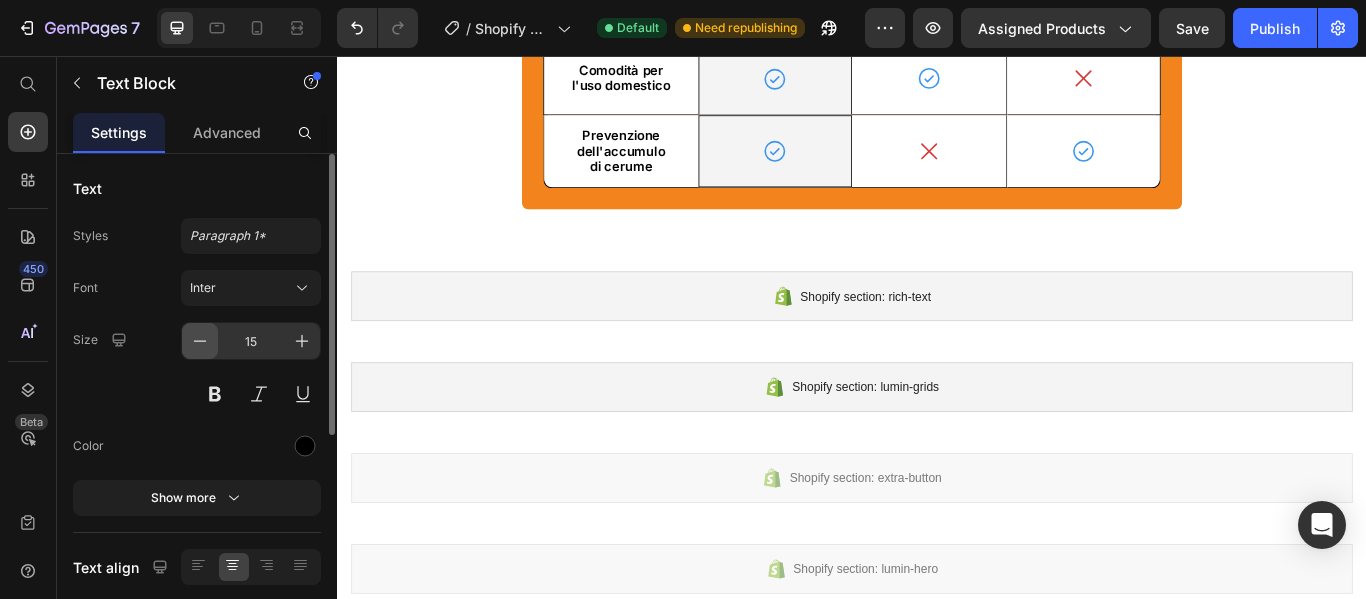 drag, startPoint x: 202, startPoint y: 343, endPoint x: 124, endPoint y: 253, distance: 119.096596 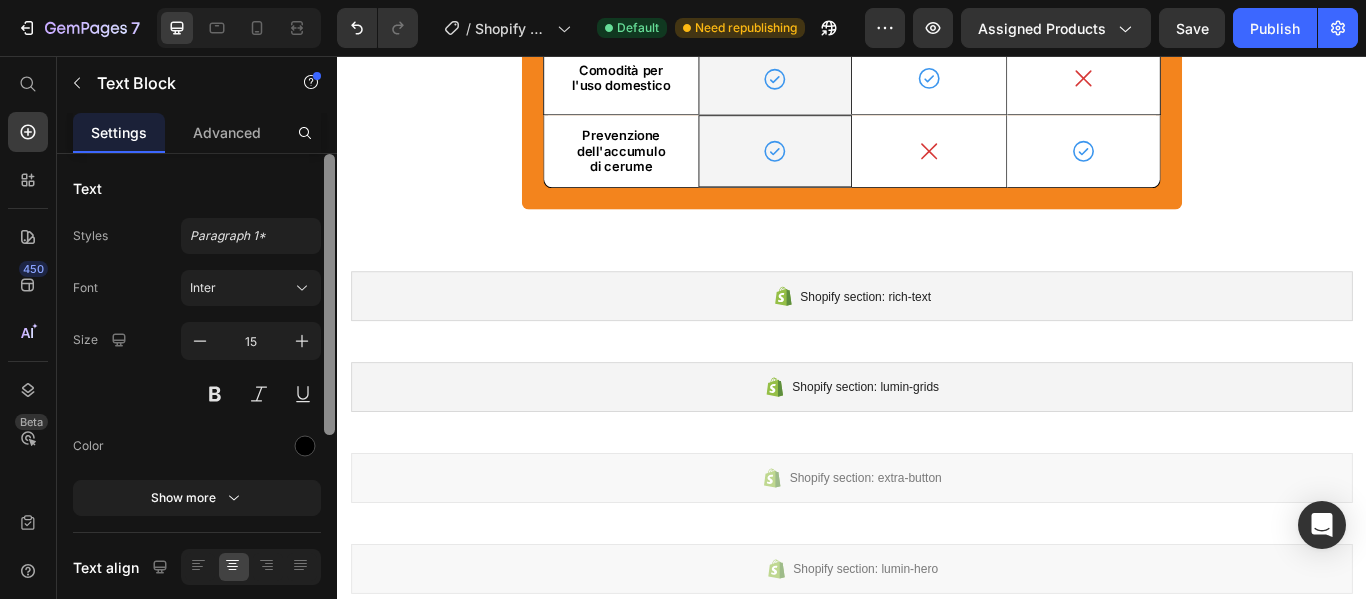 type on "14" 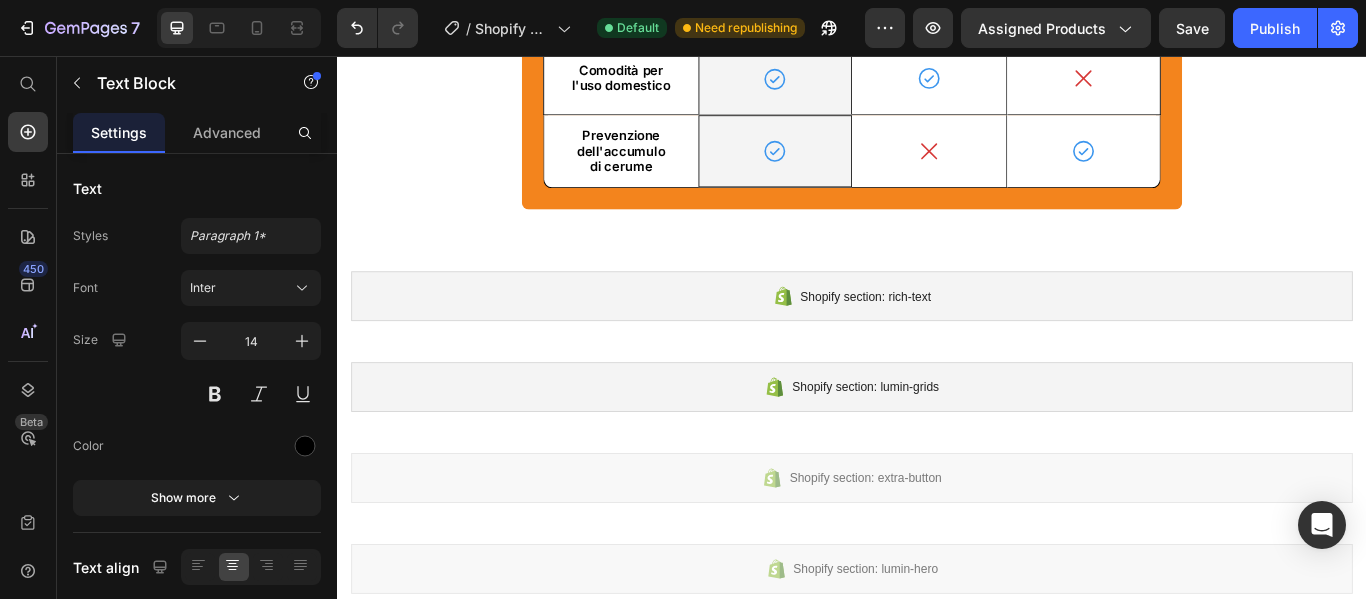 click on "Pulizia Specialistica" at bounding box center (1207, -326) 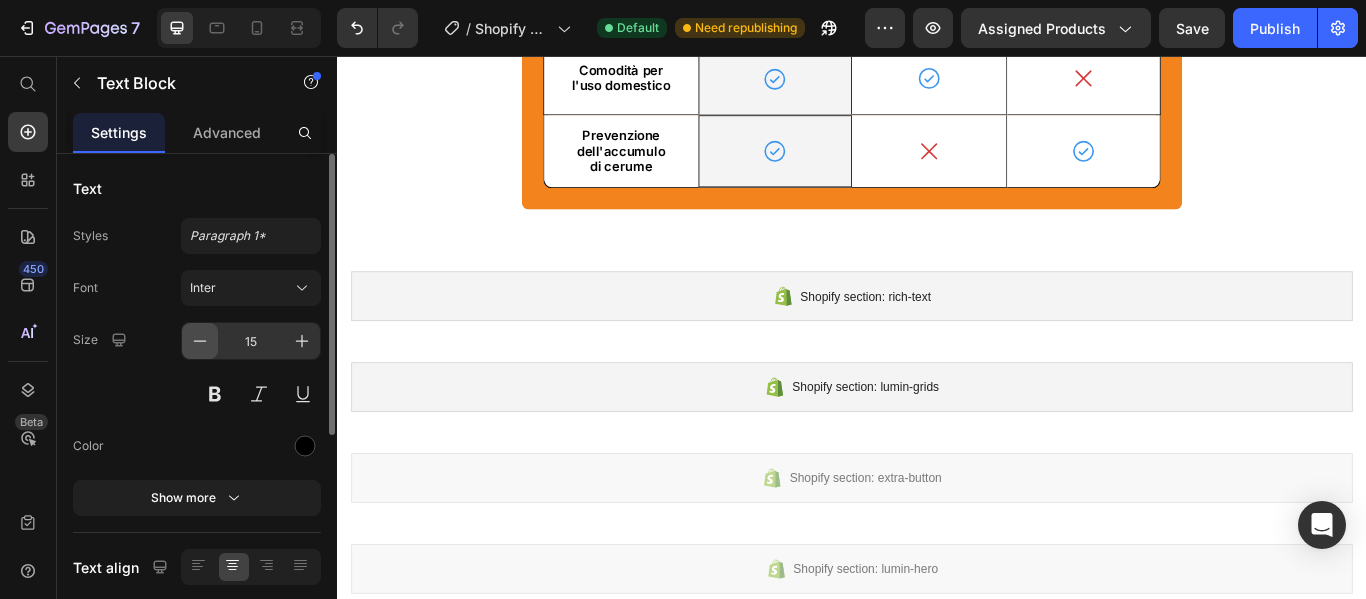click 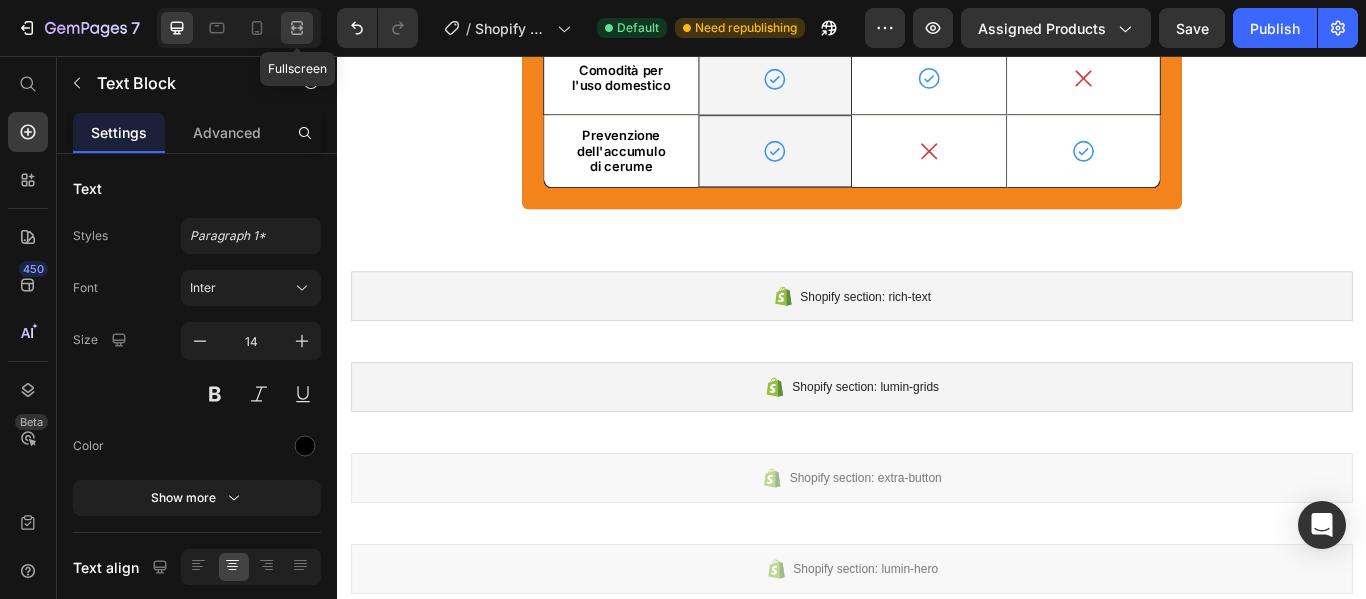 click 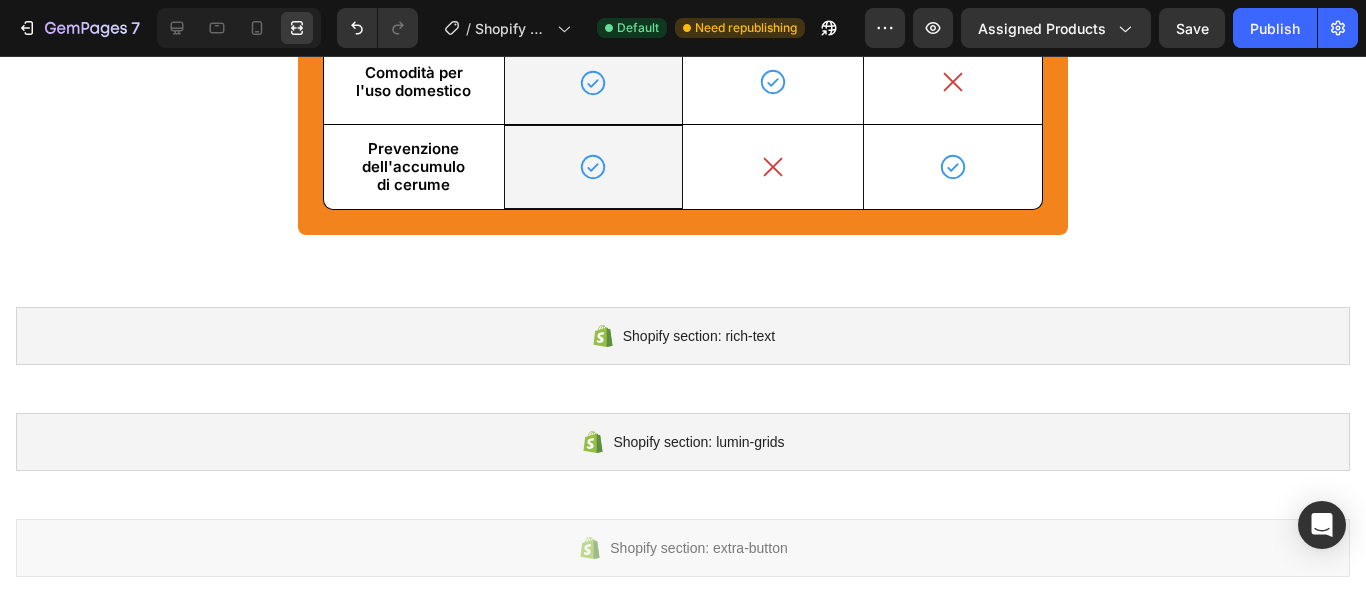 click on "Cotton Fioc" at bounding box center (773, -326) 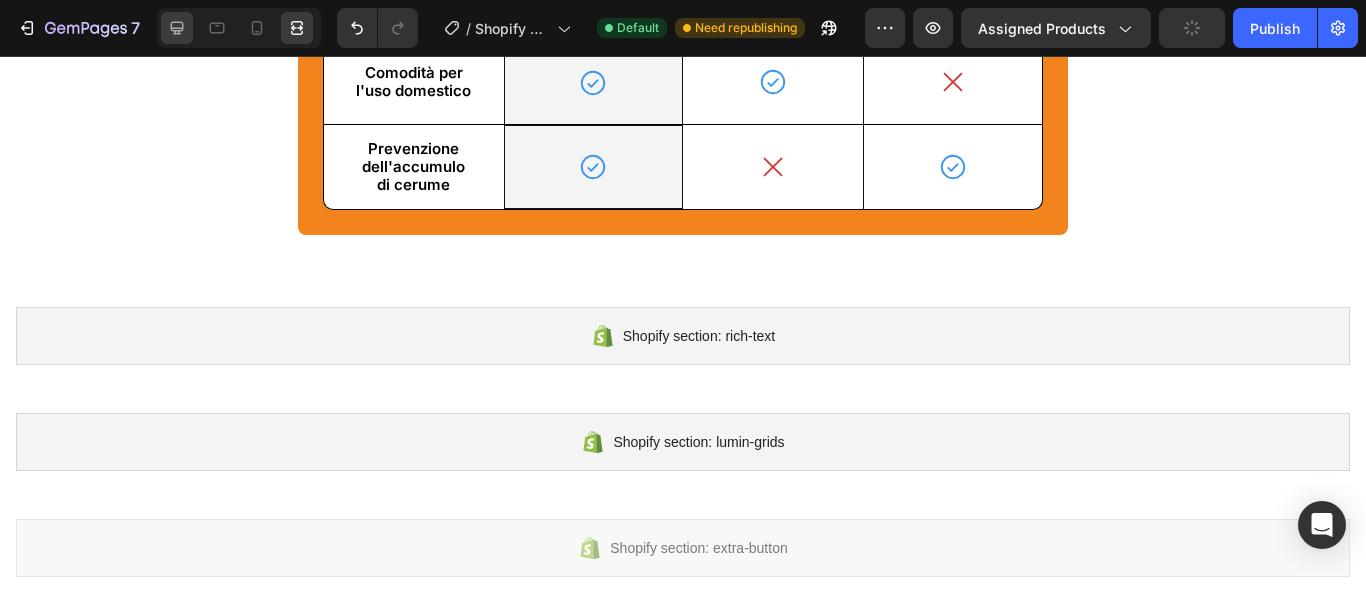 click 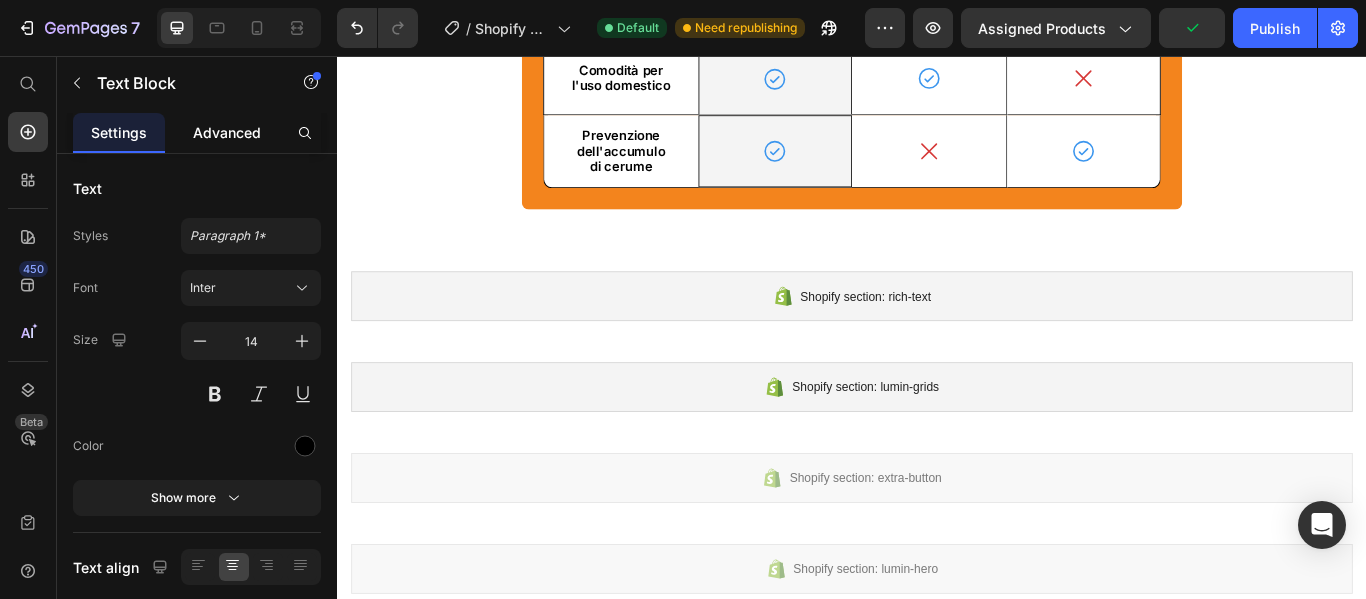 click on "Advanced" at bounding box center [227, 132] 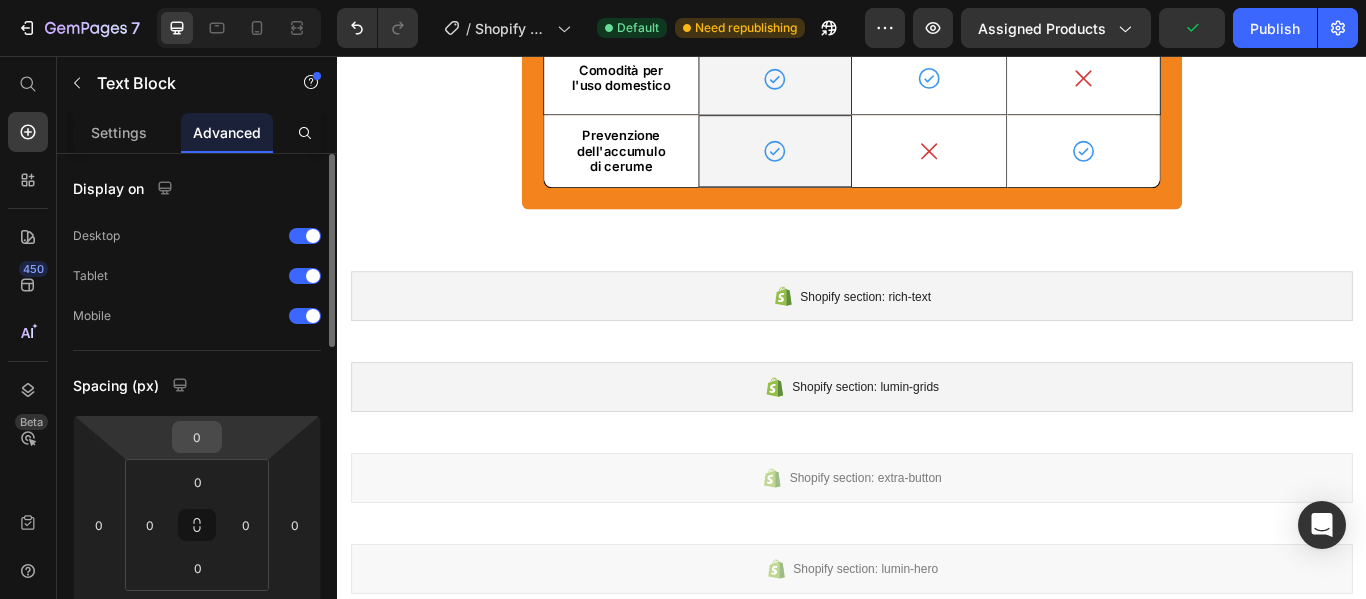 click on "0" at bounding box center [197, 437] 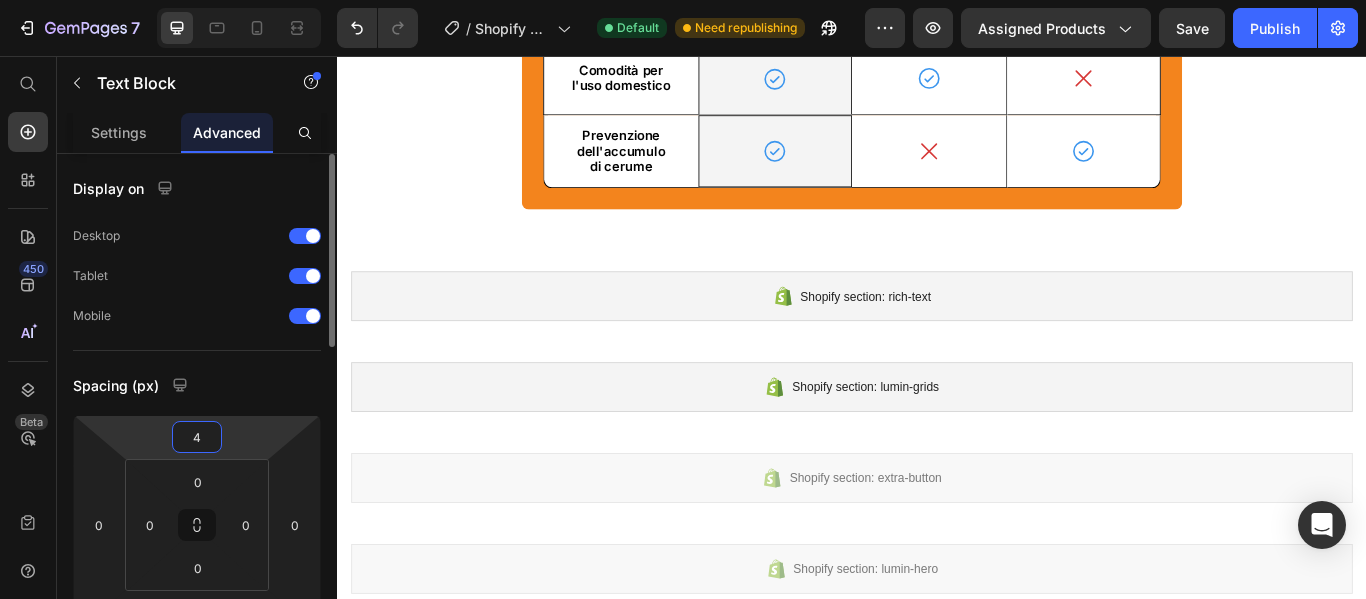type on "5" 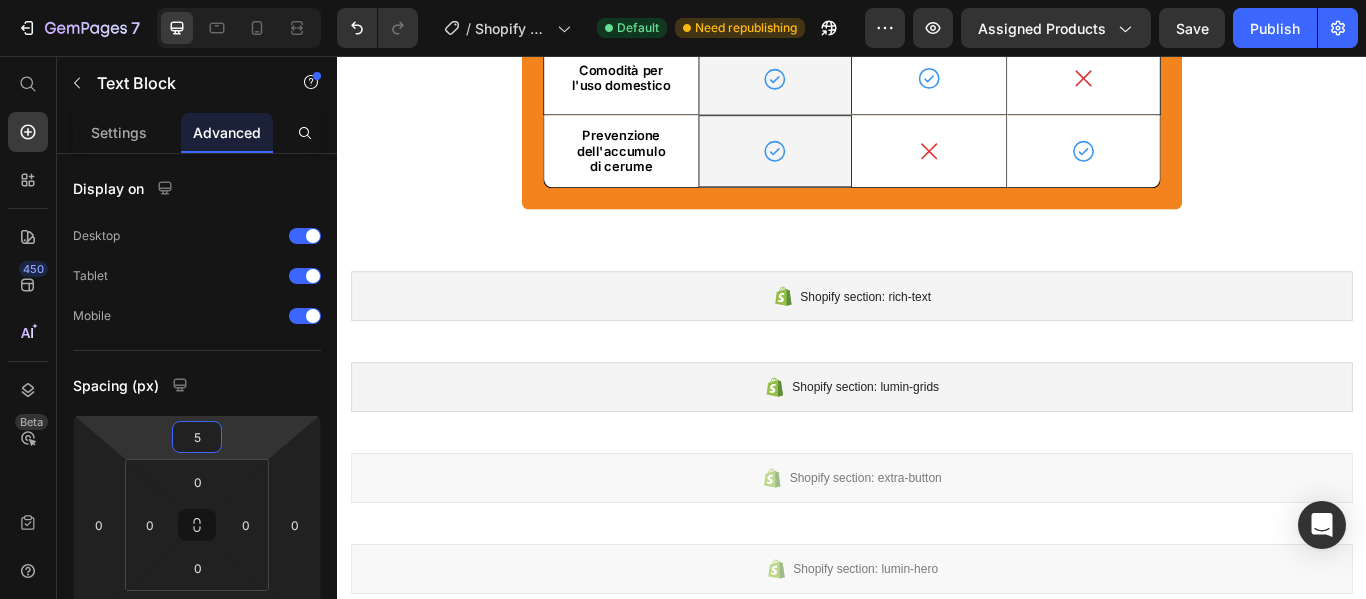 click on "Pulizia Specialistica" at bounding box center (1207, -326) 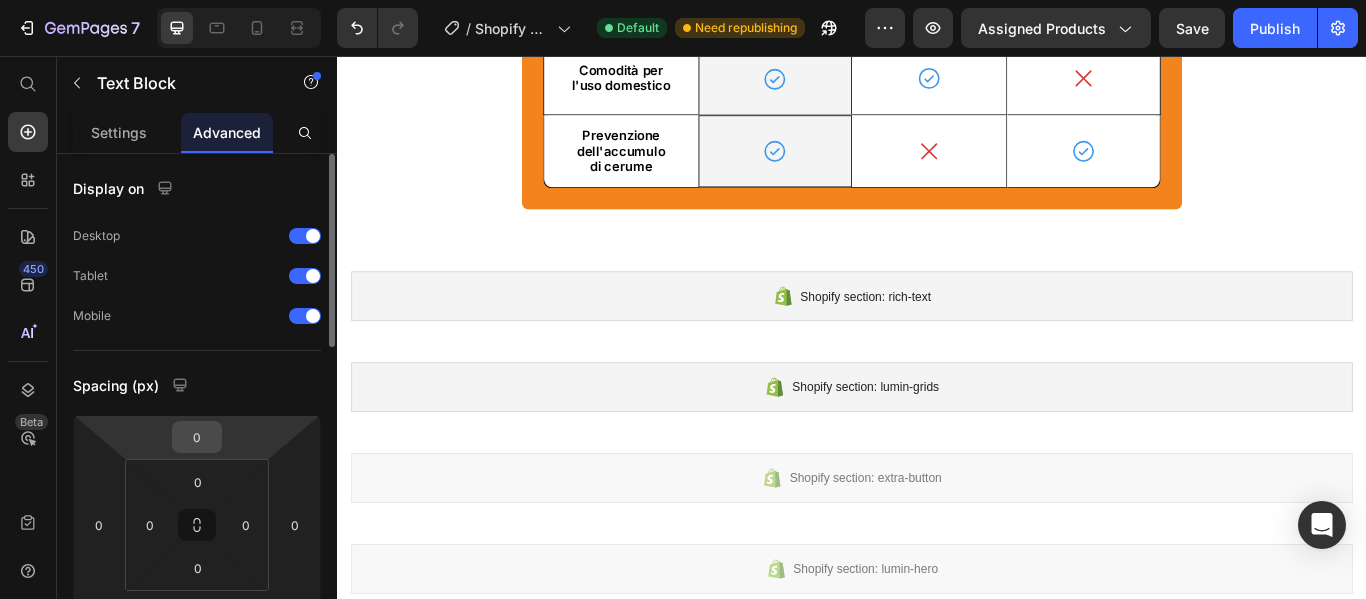 click on "0" at bounding box center (197, 437) 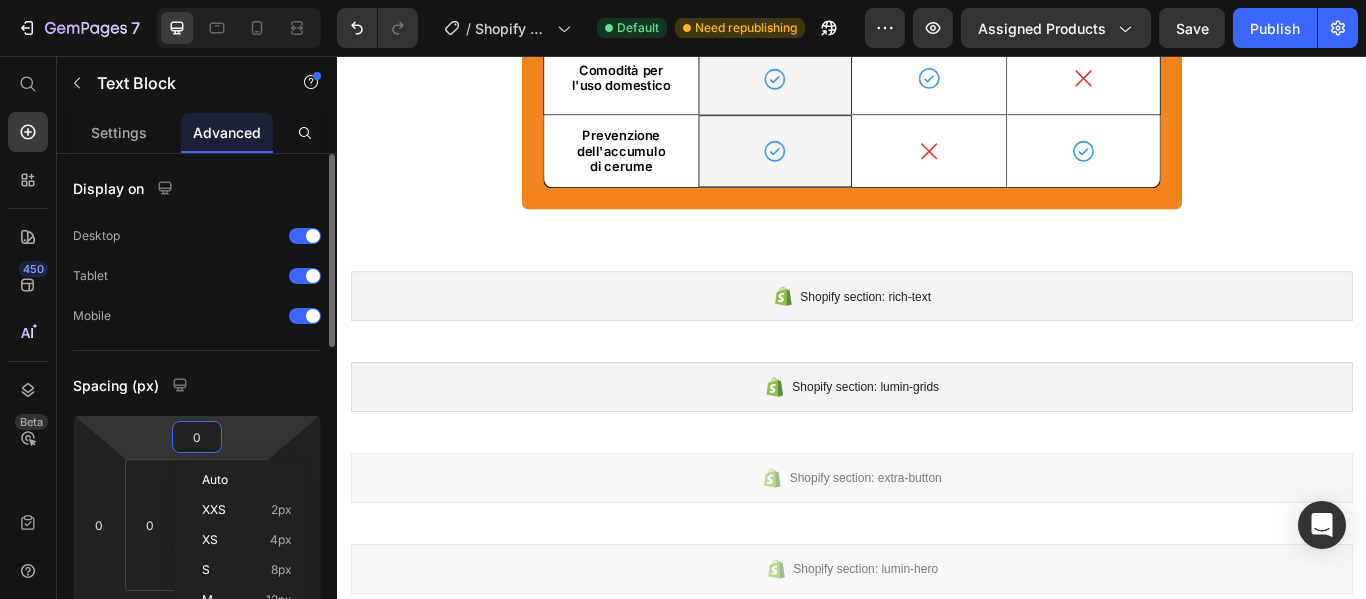 type on "5" 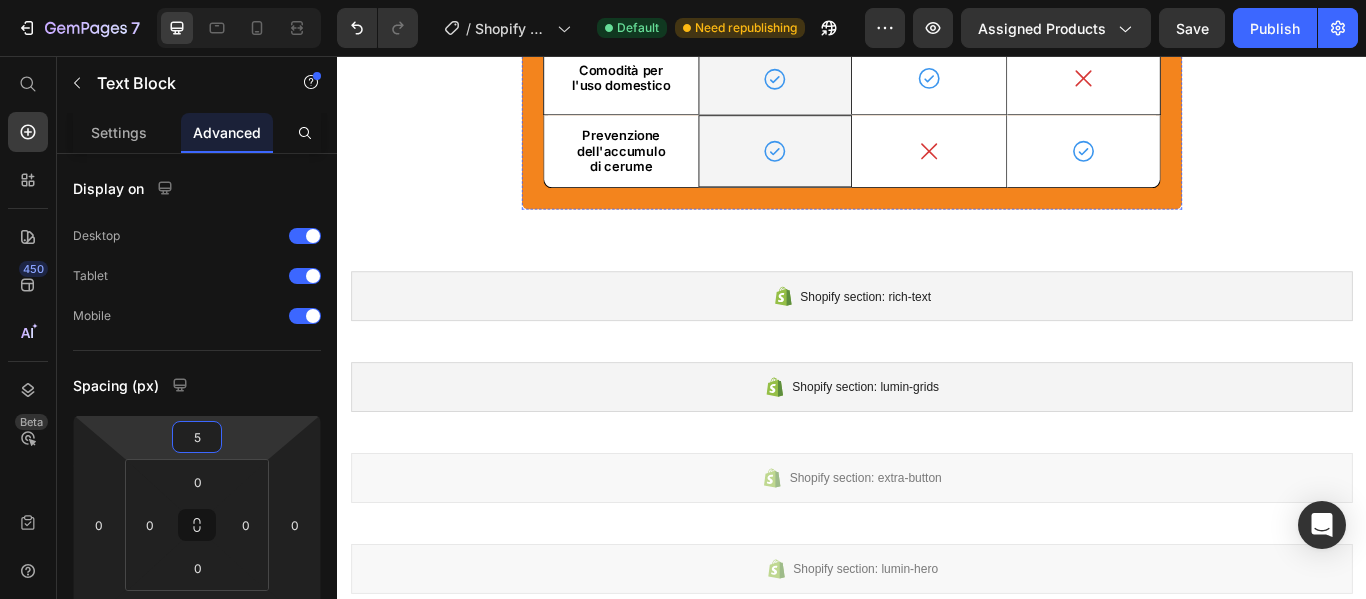scroll, scrollTop: 3000, scrollLeft: 0, axis: vertical 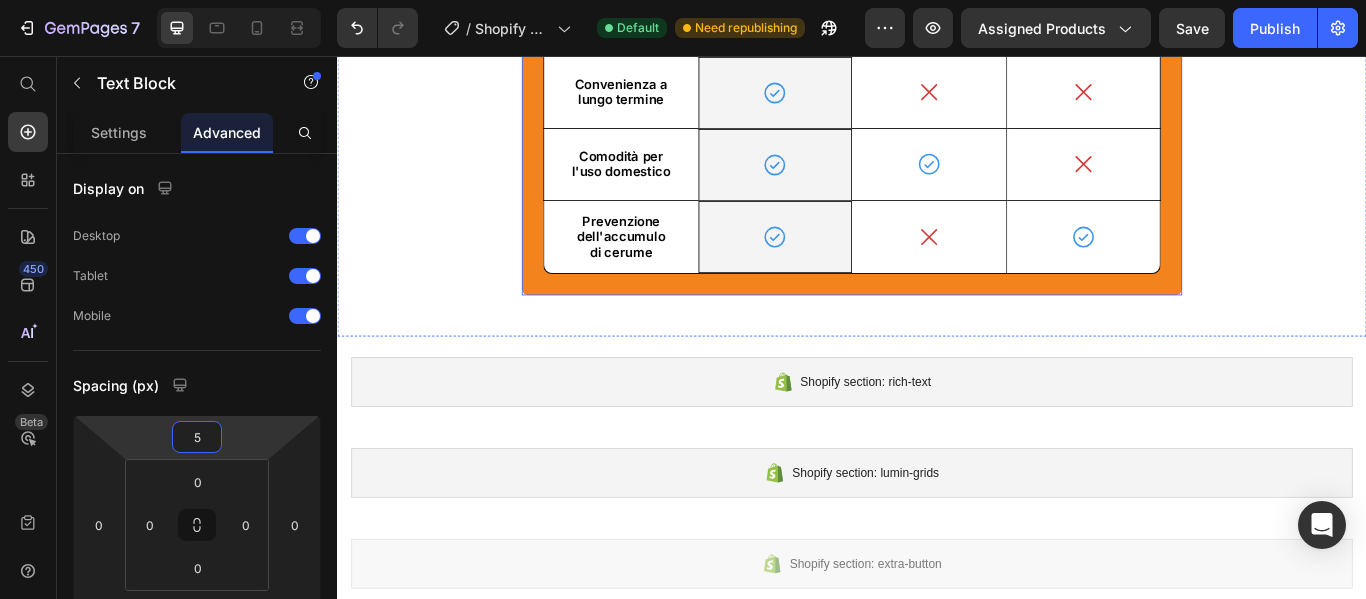 click on "Clirear è la Miglior Scelta! Heading
Drop element here Image Row Cotton Fioc Text Block Pulizia Specialistica Text Block   0 Row Guida visiva Text Block
Icon Row
Icon
Icon Hero Banner Row Sicuro per l'uso regolare Text Block
Icon Row
Icon
Icon Hero Banner Row Efficace per orecchie intasate Text Block
Icon Row
Icon
Icon Hero Banner Row Convenienza a lungo termine Text Block
Icon Row
Icon
Icon Hero Banner Row Comodità per l'uso domestico Text Block
Icon Row
Icon
Icon Hero Banner Row Prevenzione dell'accumulo di cerume Text Block
Icon Row
Icon
Icon Hero Banner Row Row" at bounding box center [937, -3] 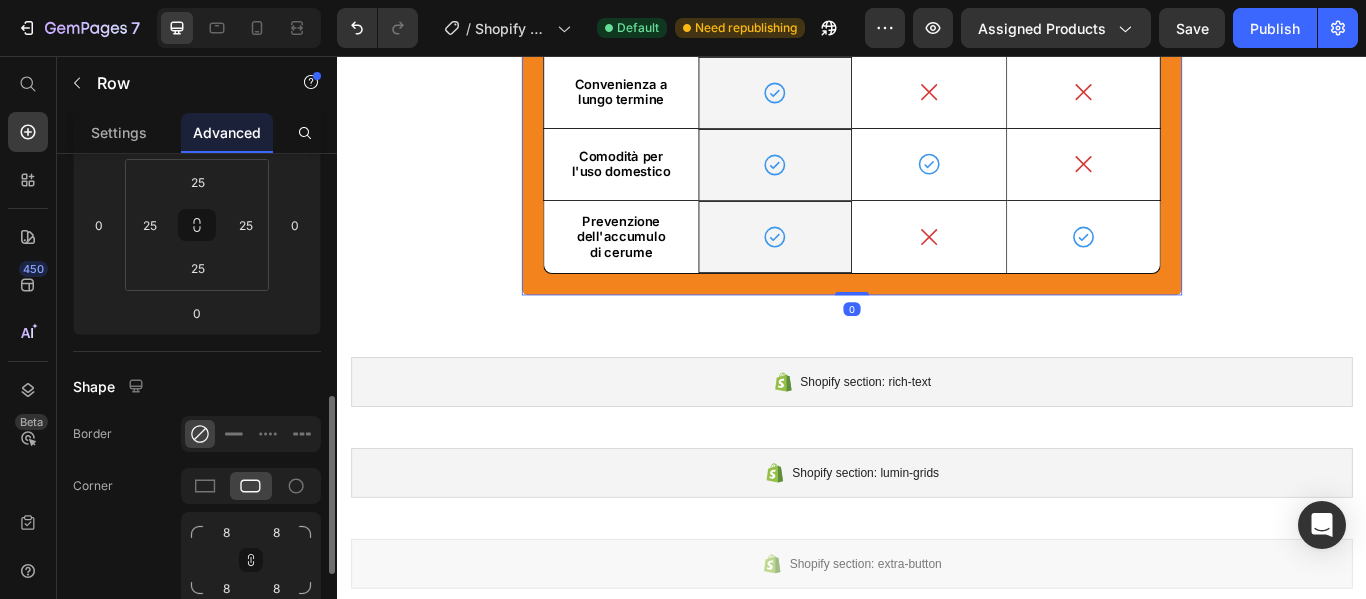 scroll, scrollTop: 400, scrollLeft: 0, axis: vertical 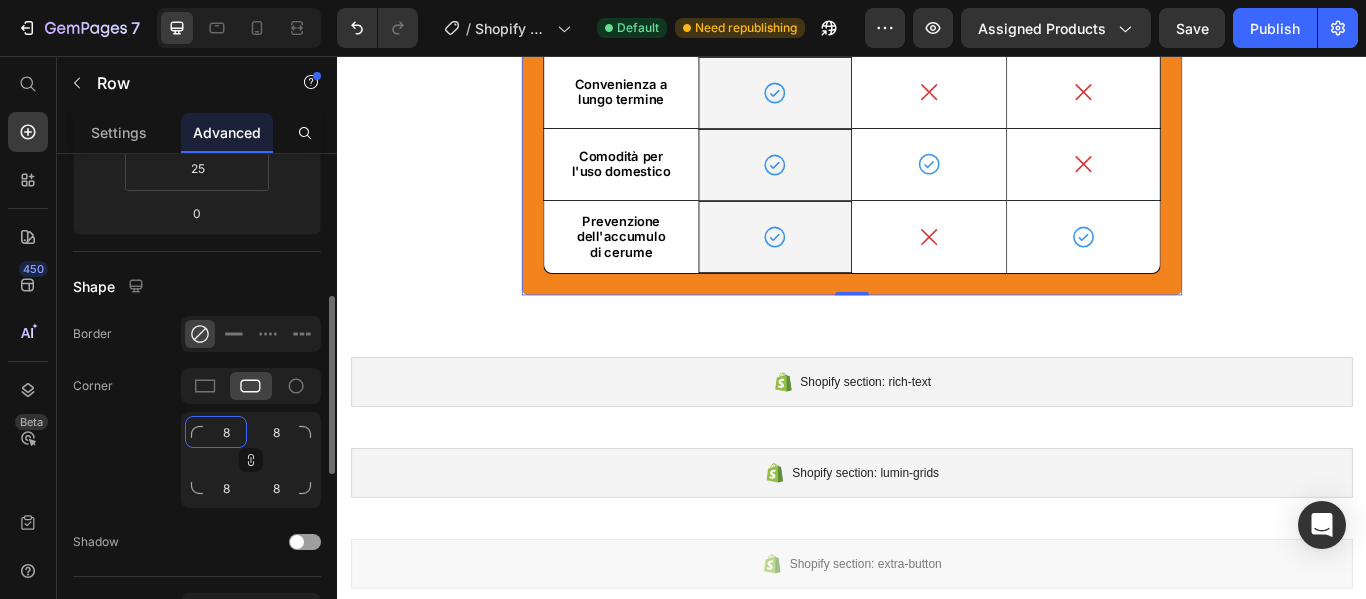 click on "8" 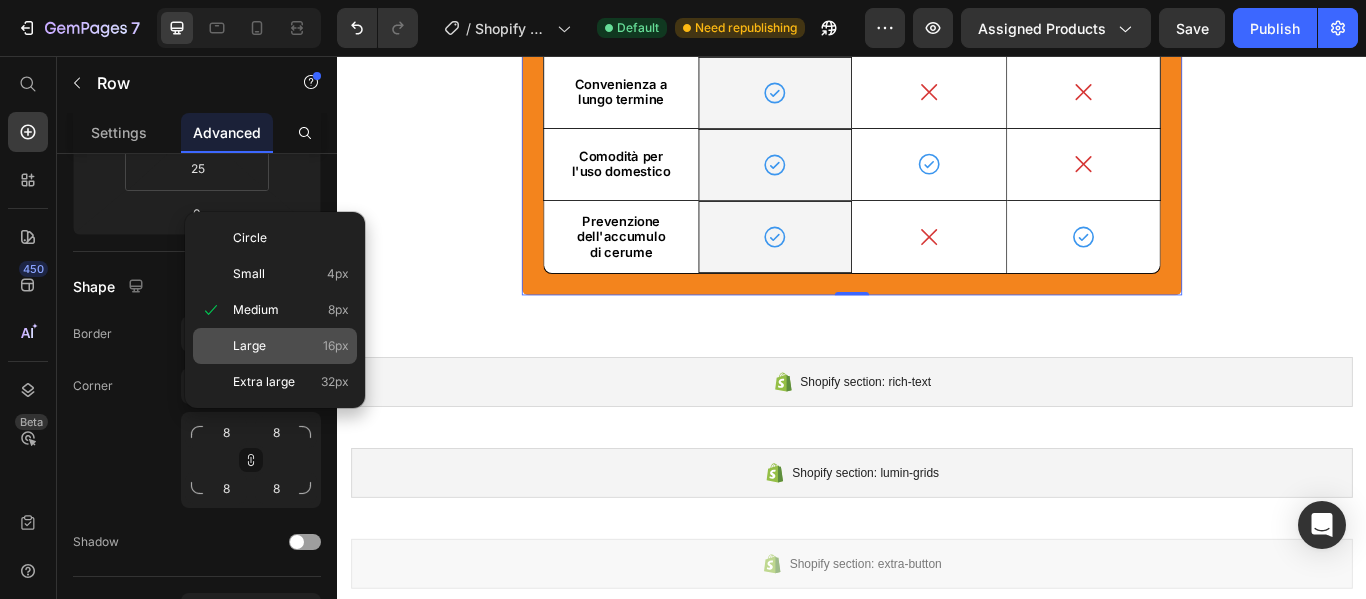 click on "Large 16px" at bounding box center [291, 346] 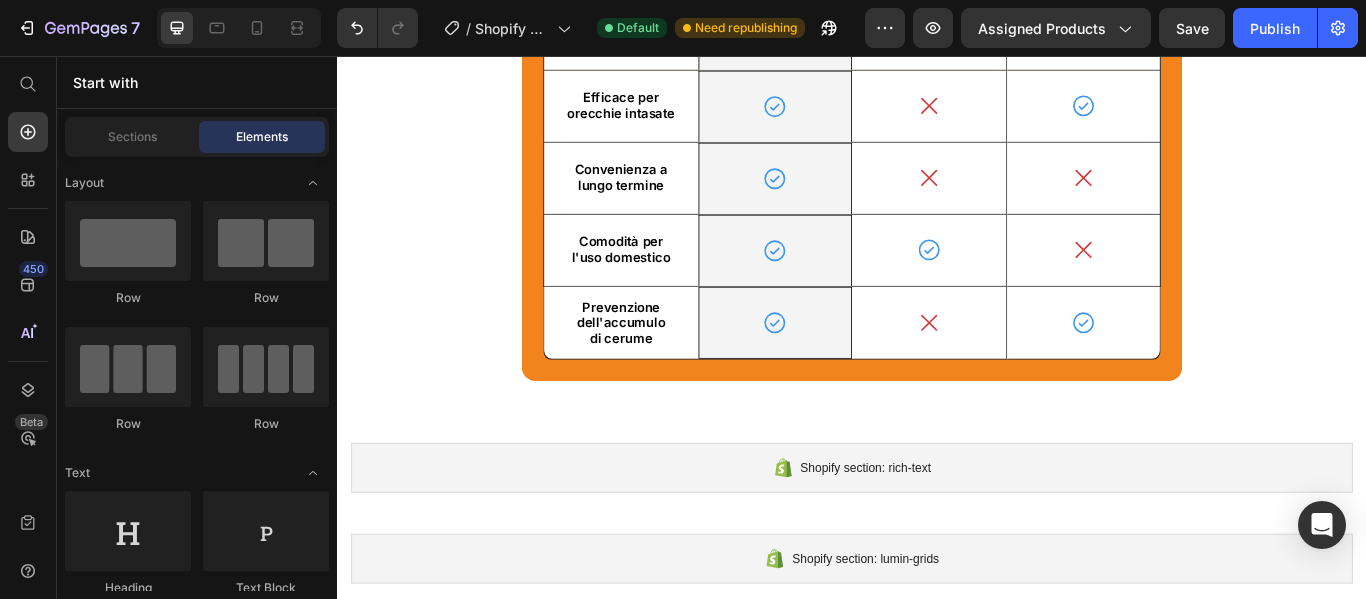 scroll, scrollTop: 2947, scrollLeft: 0, axis: vertical 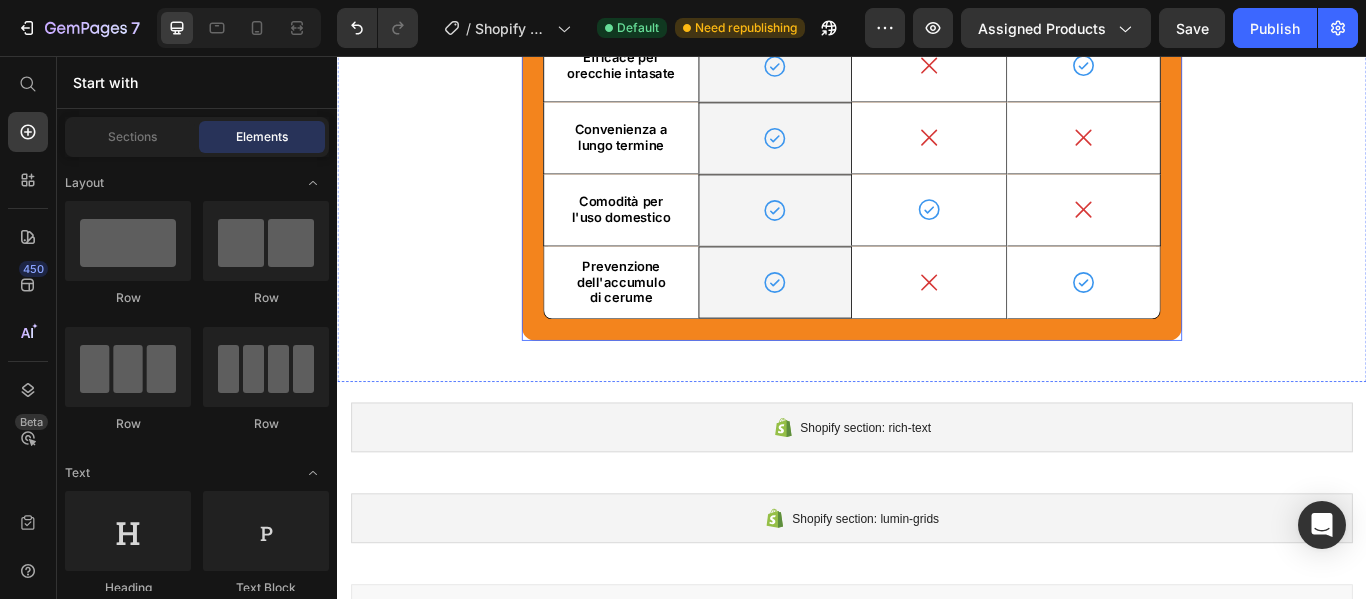 click on "Clirear è la Miglior Scelta! Heading
Drop element here Image Row Cotton Fioc Text Block Pulizia Specialistica Text Block Row Guida visiva Text Block
Icon Row
Icon
Icon Hero Banner Row Sicuro per l'uso regolare Text Block
Icon Row
Icon
Icon Hero Banner Row Efficace per orecchie intasate Text Block
Icon Row
Icon
Icon Hero Banner Row Convenienza a lungo termine Text Block
Icon Row
Icon
Icon Hero Banner Row Comodità per l'uso domestico Text Block
Icon Row
Icon
Icon Hero Banner Row Prevenzione dell'accumulo di cerume Text Block
Icon Row
Icon
Icon Hero Banner Row" at bounding box center [937, 50] 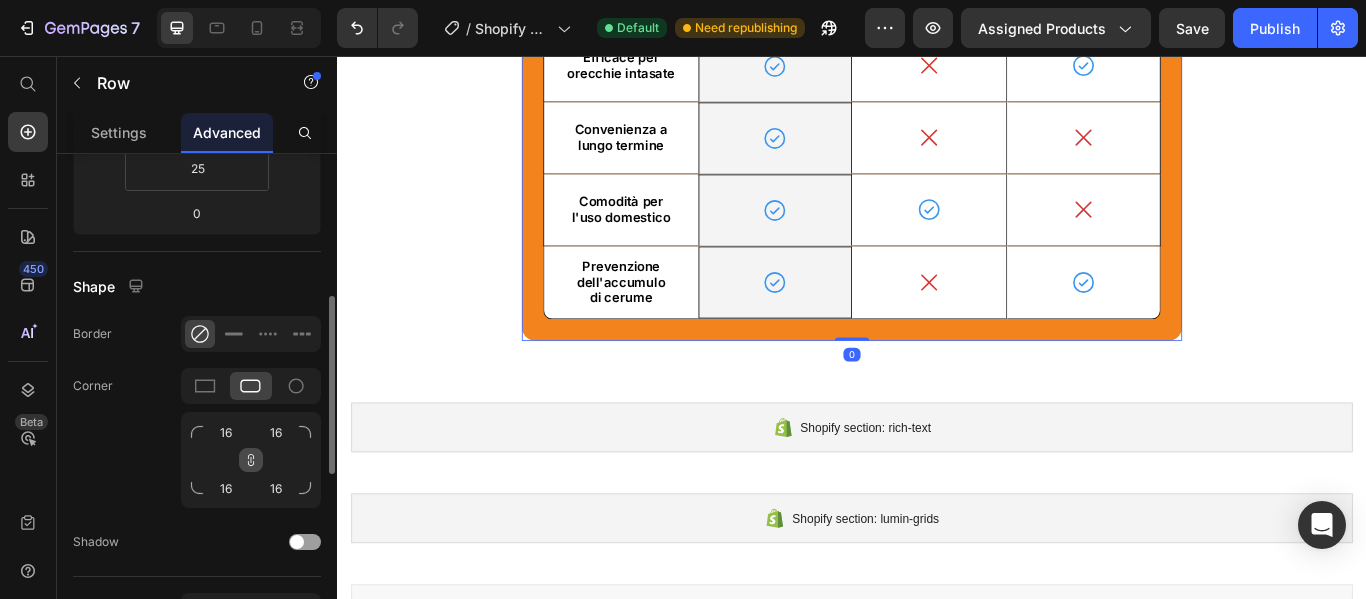 scroll, scrollTop: 500, scrollLeft: 0, axis: vertical 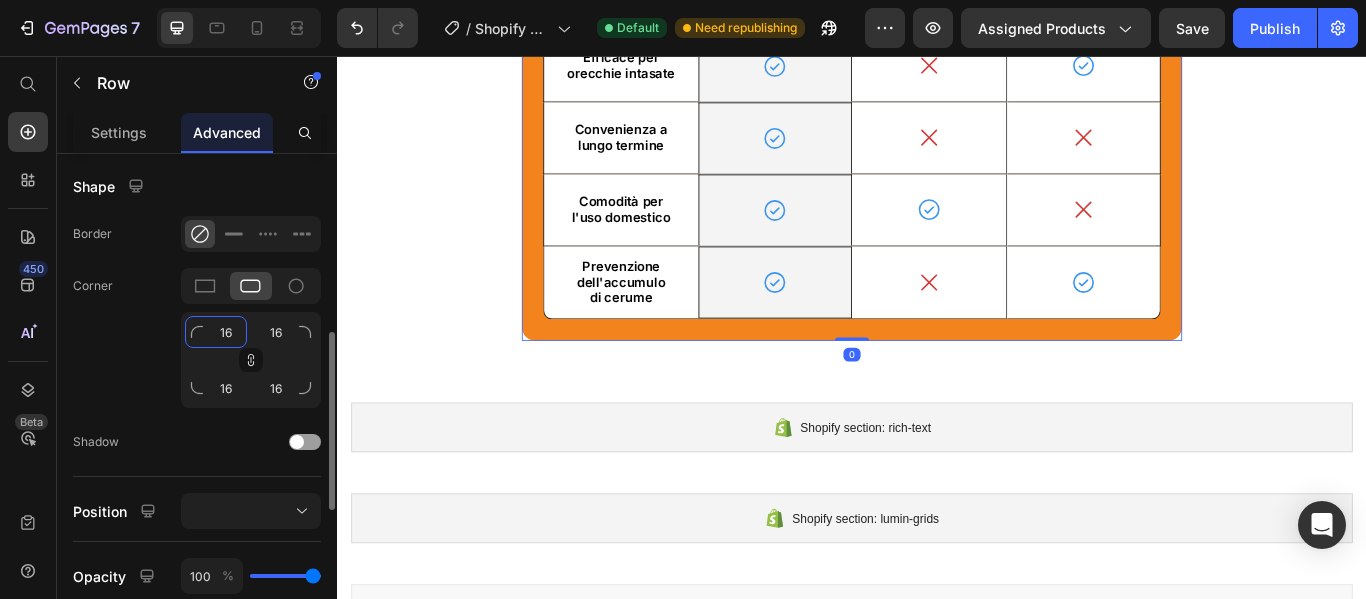 click on "16" 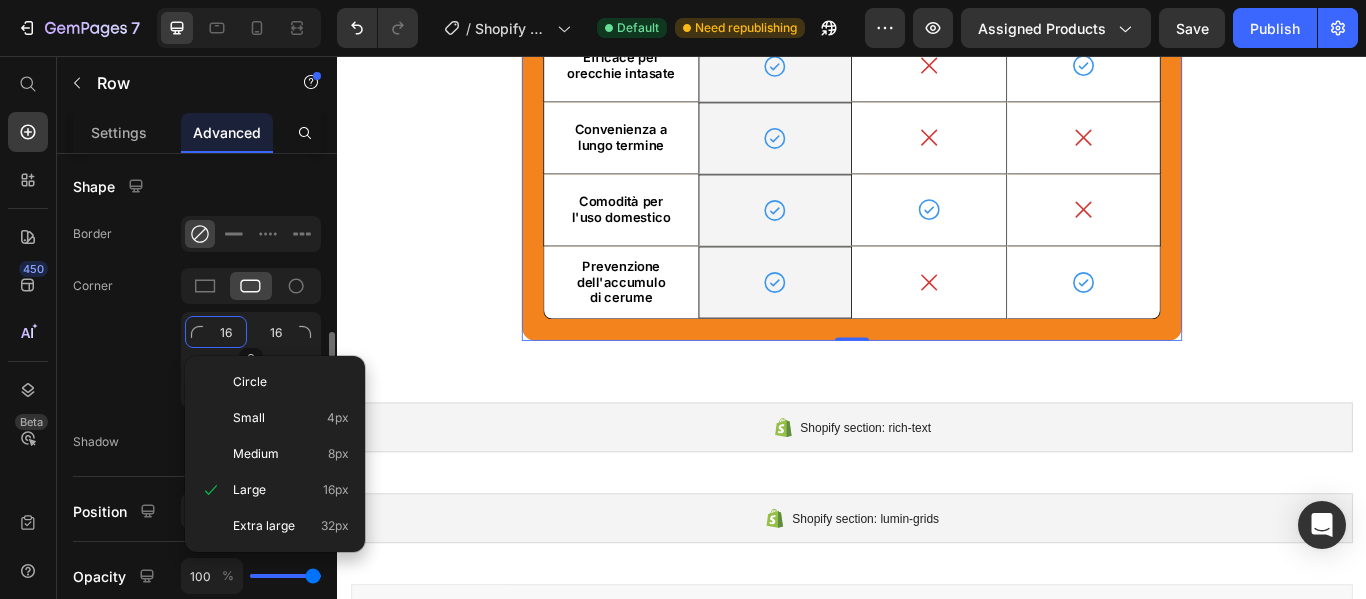 type on "2" 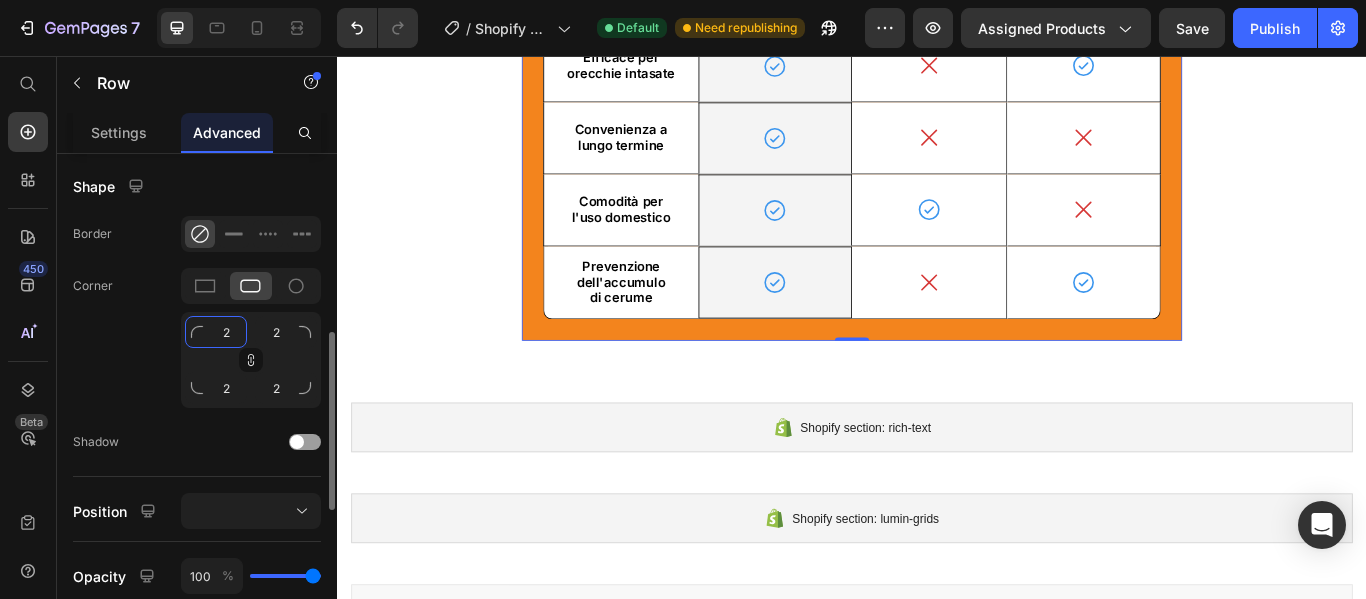type on "20" 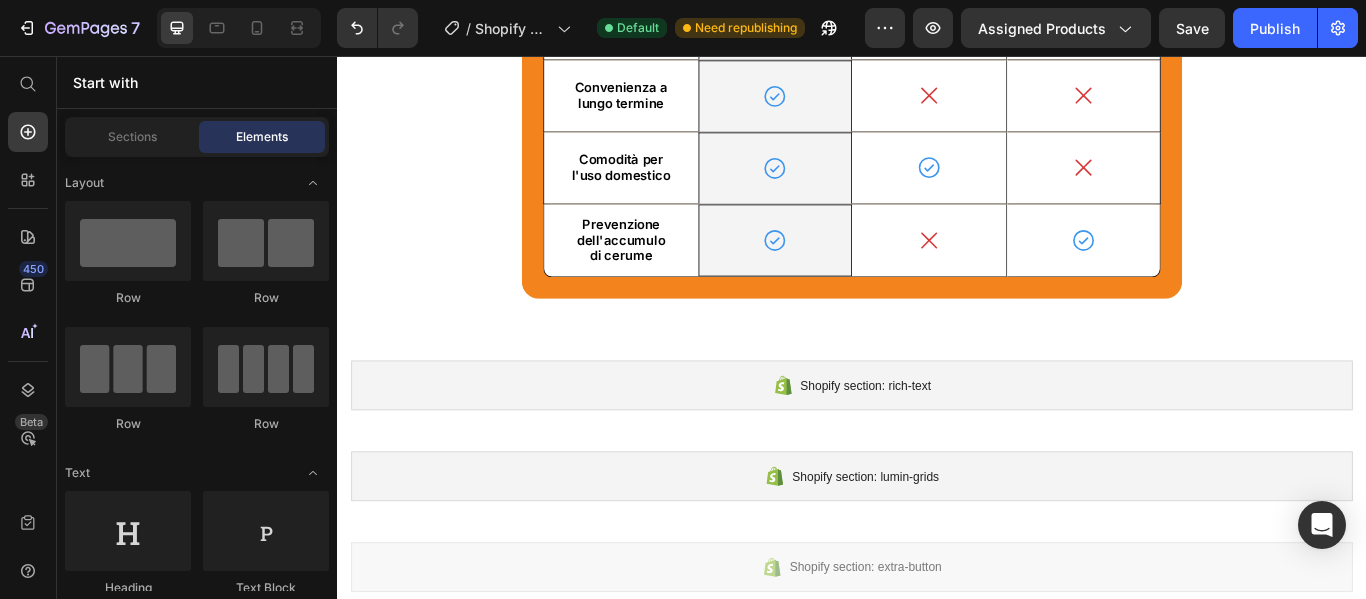 scroll, scrollTop: 2994, scrollLeft: 0, axis: vertical 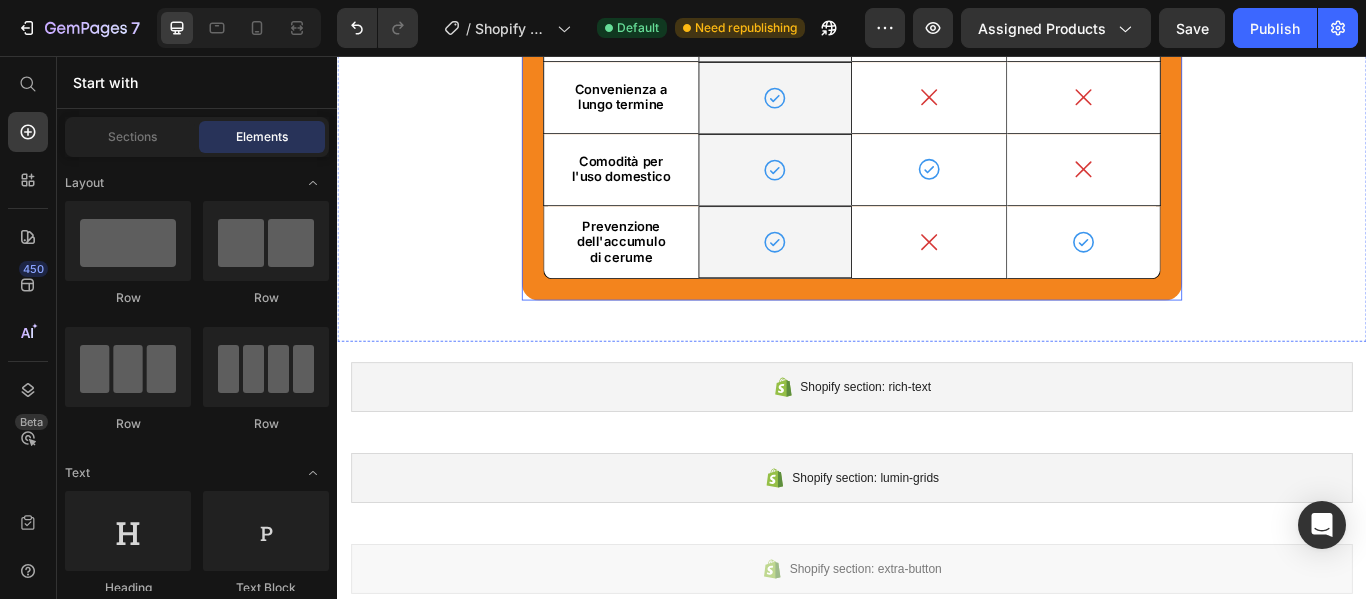 click on "Clirear è la Miglior Scelta! Heading
Drop element here Image Row Cotton Fioc Text Block Pulizia Specialistica Text Block Row Guida visiva Text Block
Icon Row
Icon
Icon Hero Banner Row Sicuro per l'uso regolare Text Block
Icon Row
Icon
Icon Hero Banner Row Efficace per orecchie intasate Text Block
Icon Row
Icon
Icon Hero Banner Row Convenienza a lungo termine Text Block
Icon Row
Icon
Icon Hero Banner Row Comodità per l'uso domestico Text Block
Icon Row
Icon
Icon Hero Banner Row Prevenzione dell'accumulo di cerume Text Block
Icon Row
Icon
Icon Hero Banner Row Row" at bounding box center [937, 3] 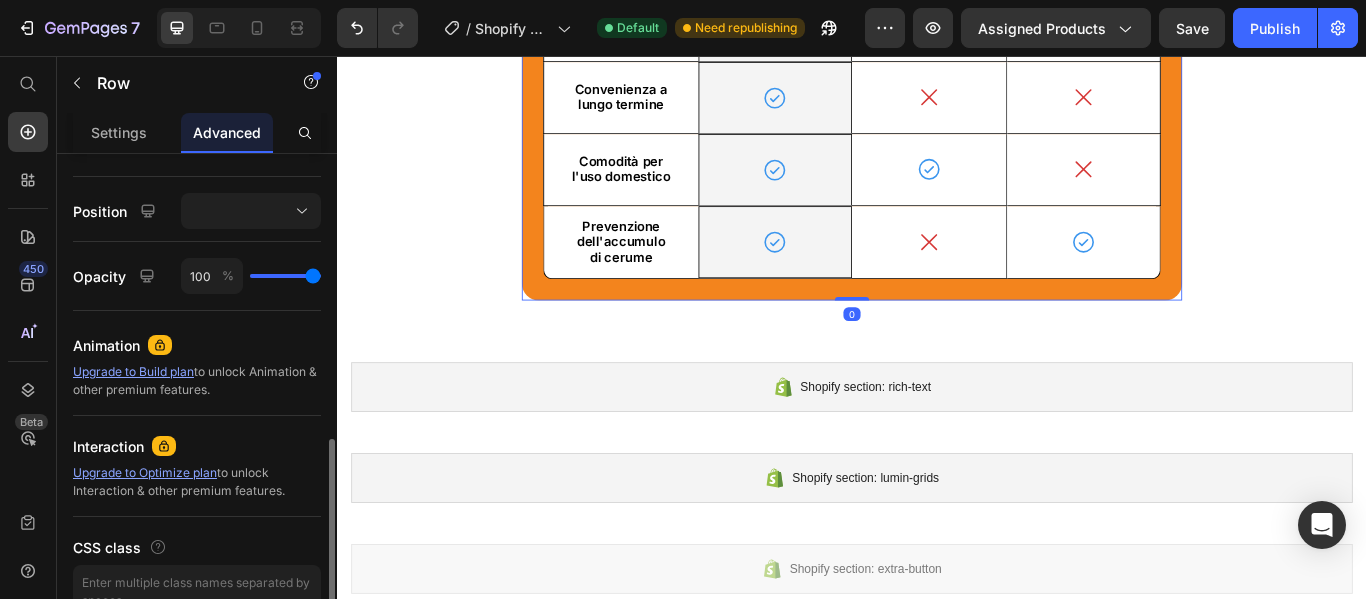 scroll, scrollTop: 907, scrollLeft: 0, axis: vertical 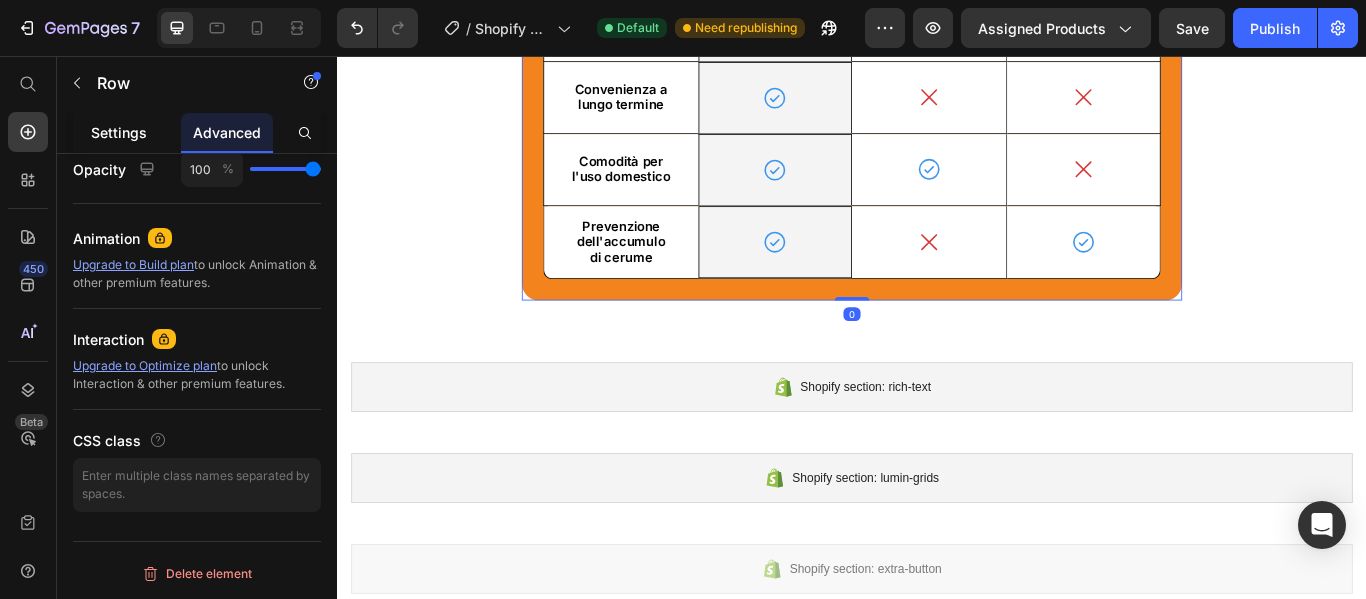 click on "Settings" at bounding box center [119, 132] 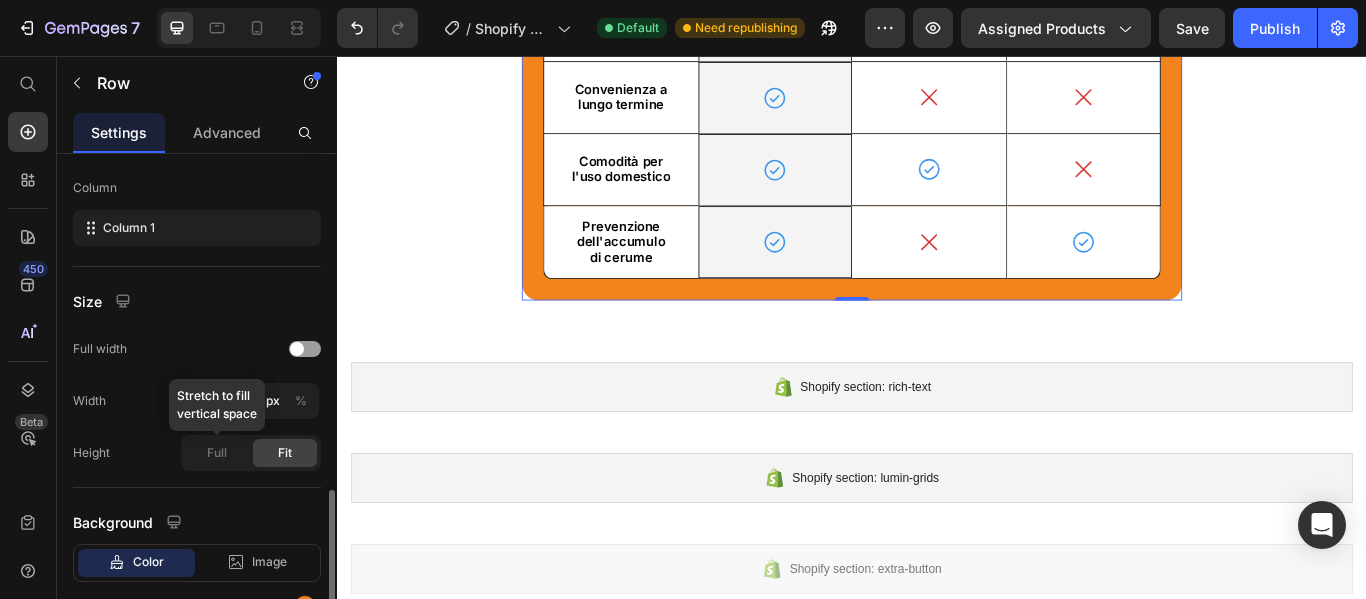 scroll, scrollTop: 410, scrollLeft: 0, axis: vertical 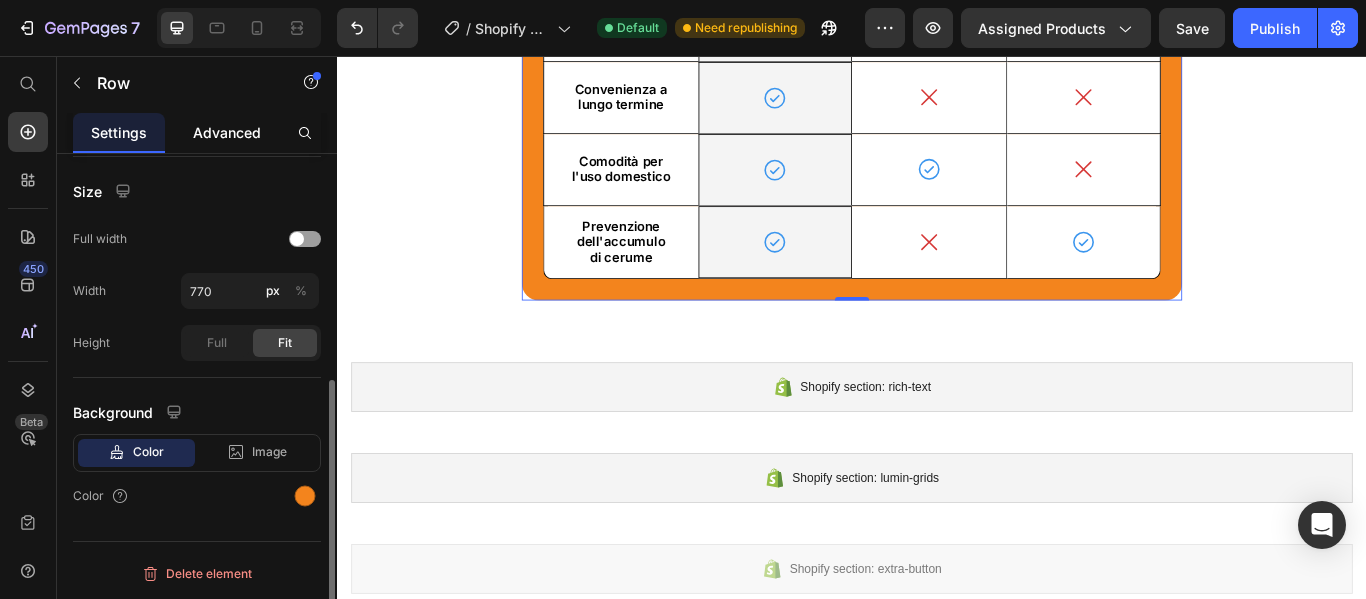 click on "Advanced" at bounding box center [227, 132] 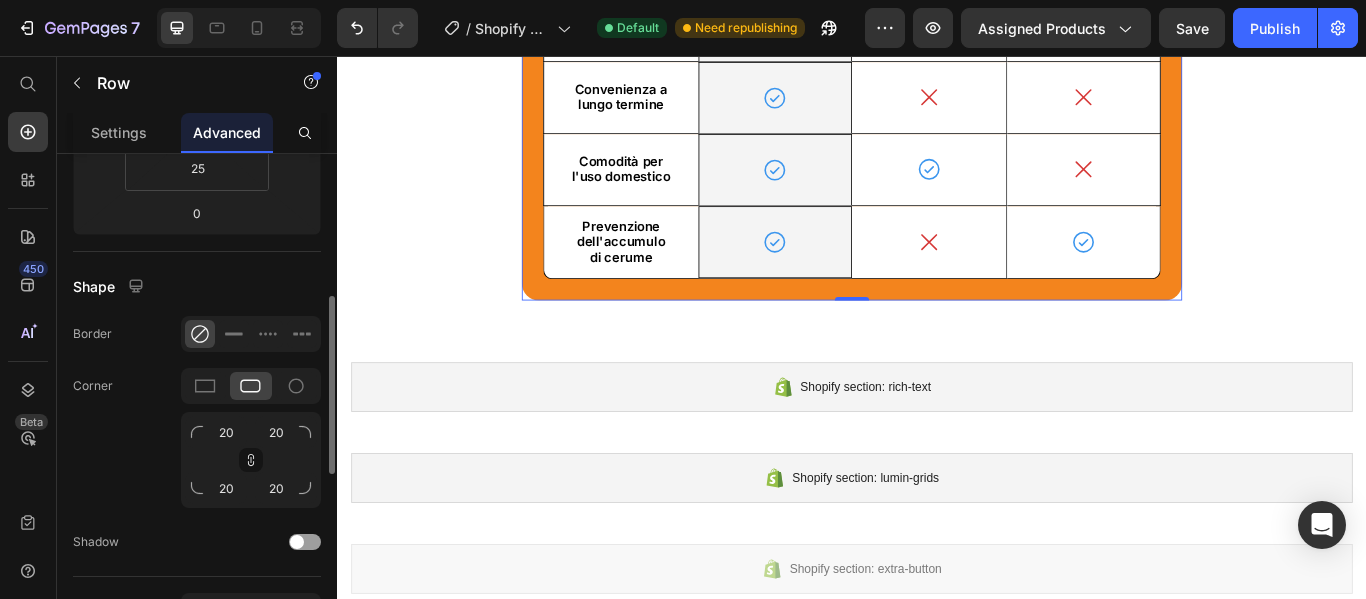 scroll, scrollTop: 200, scrollLeft: 0, axis: vertical 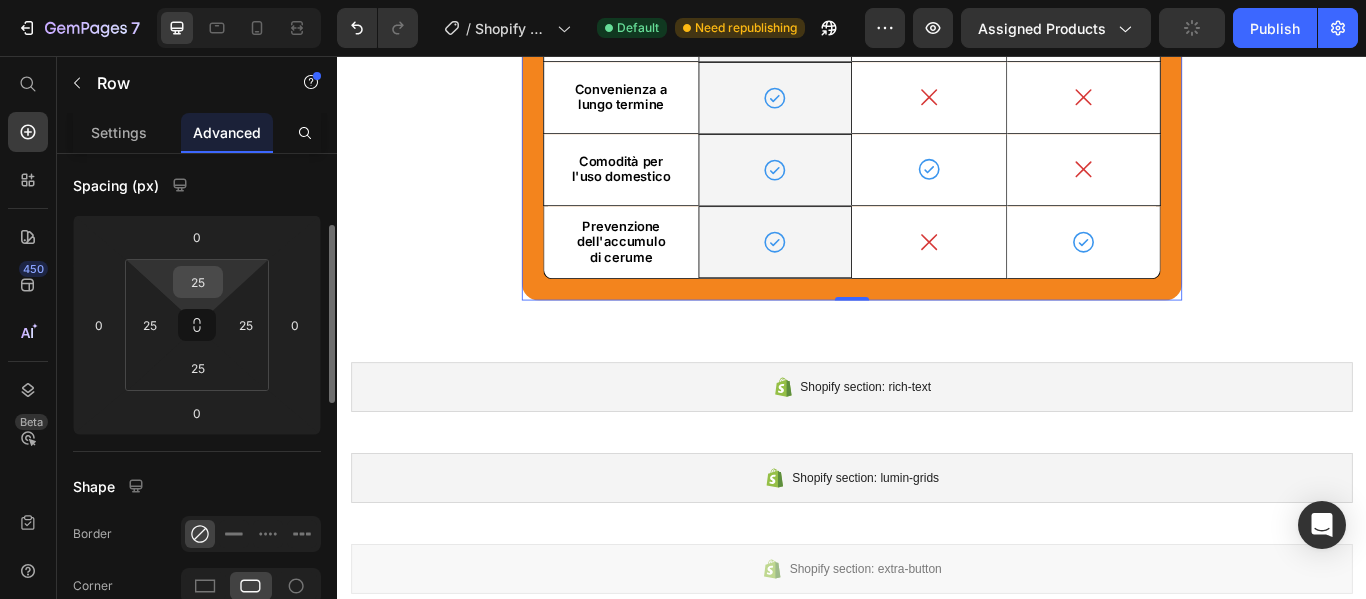 click on "25" at bounding box center (198, 282) 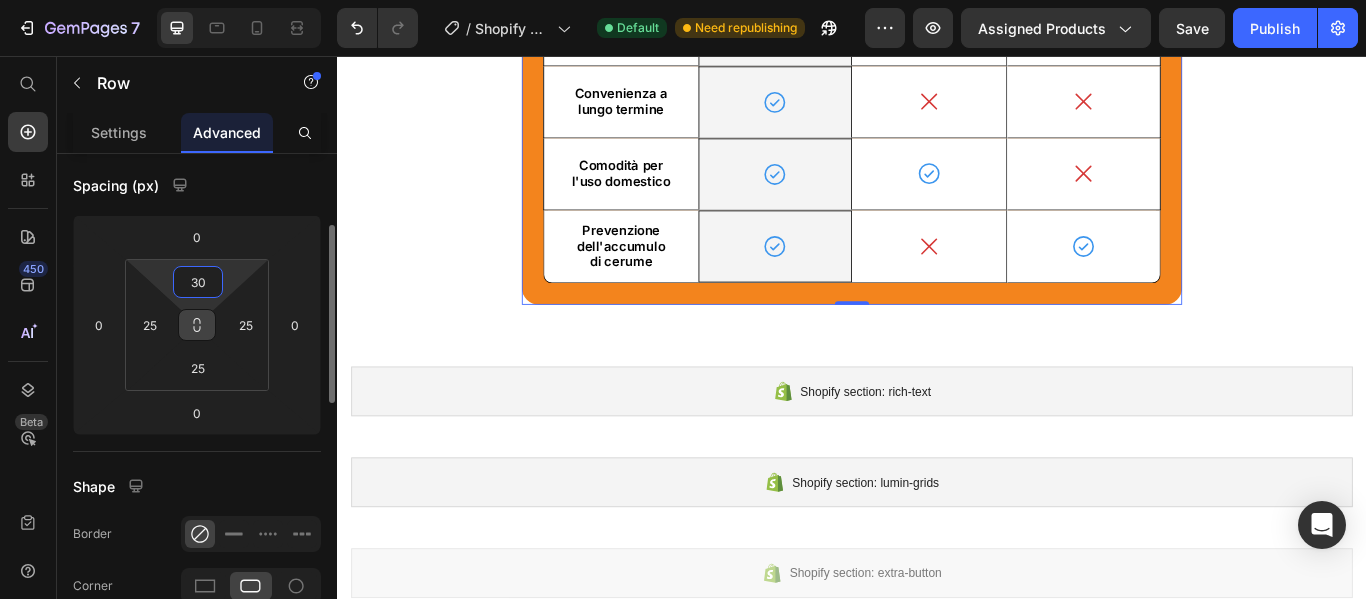 click 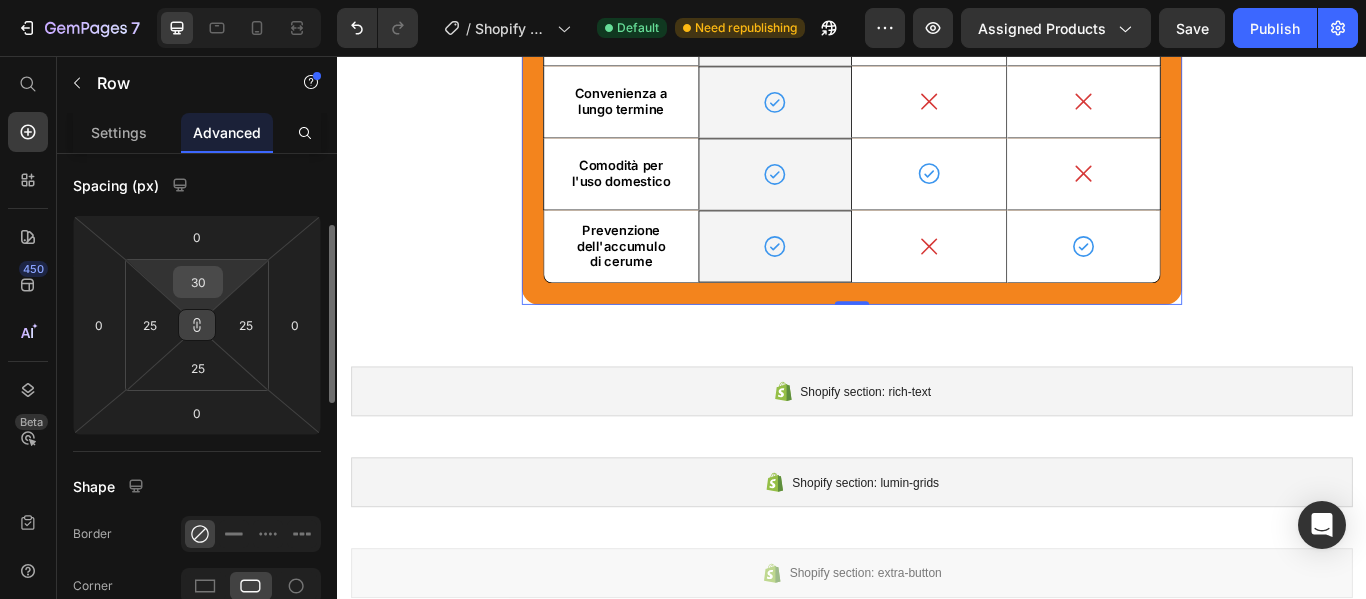 click on "30" at bounding box center [198, 282] 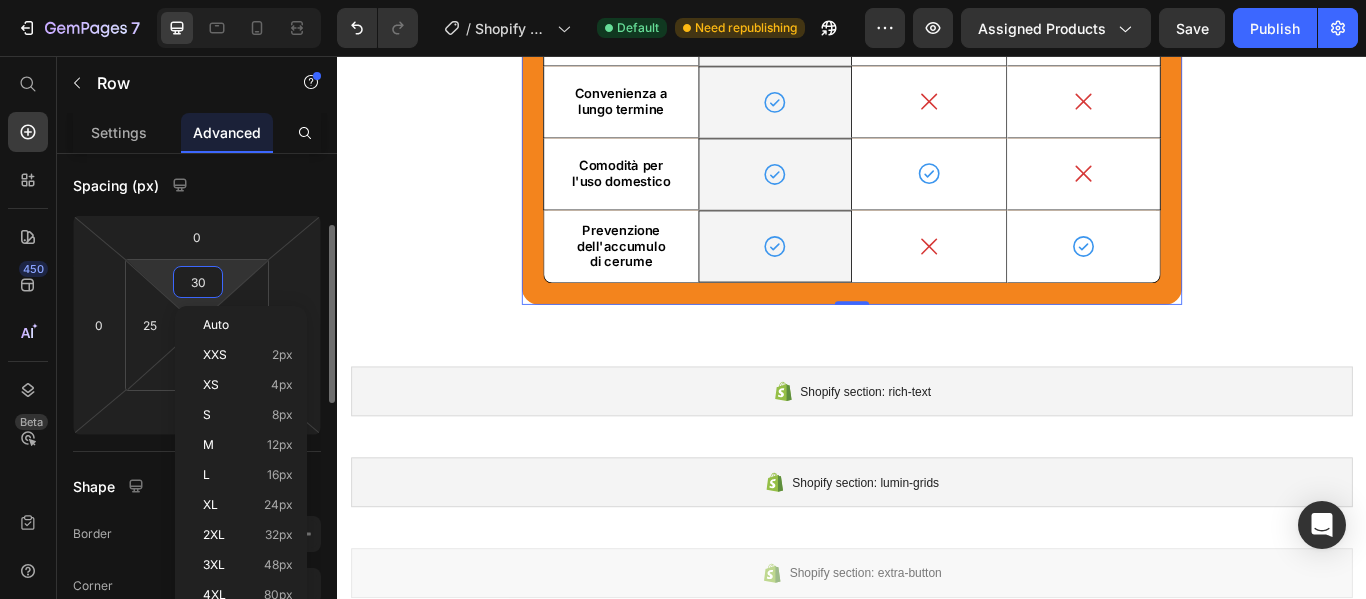 type on "3" 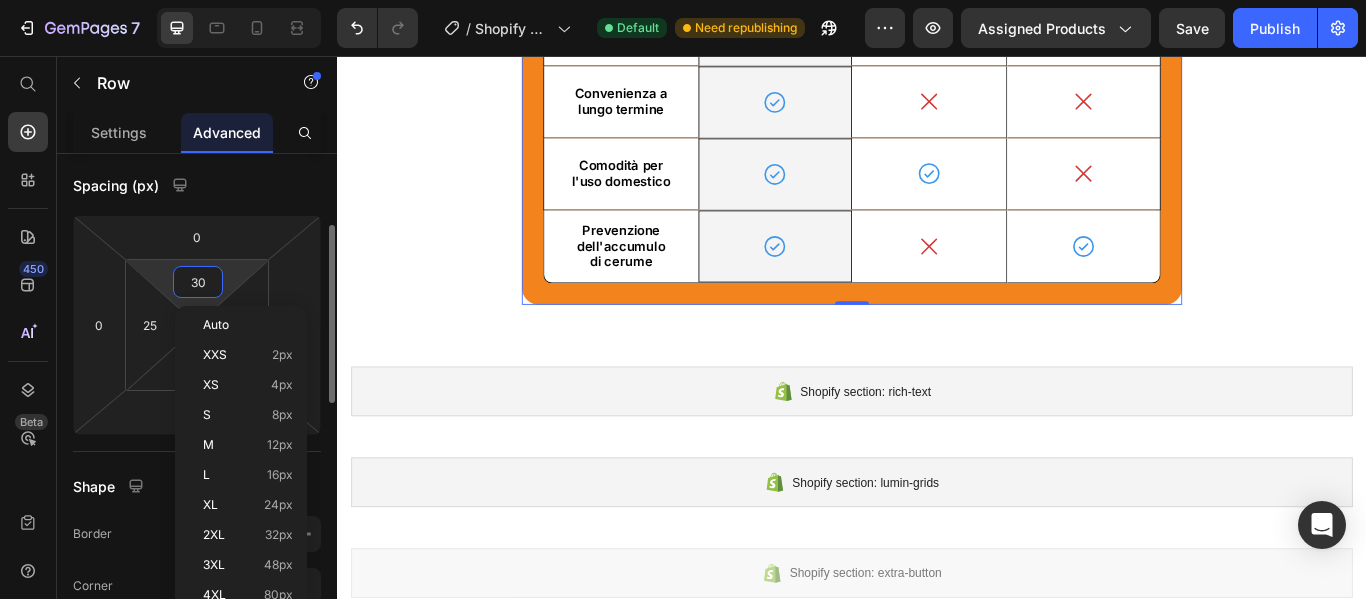 type on "3" 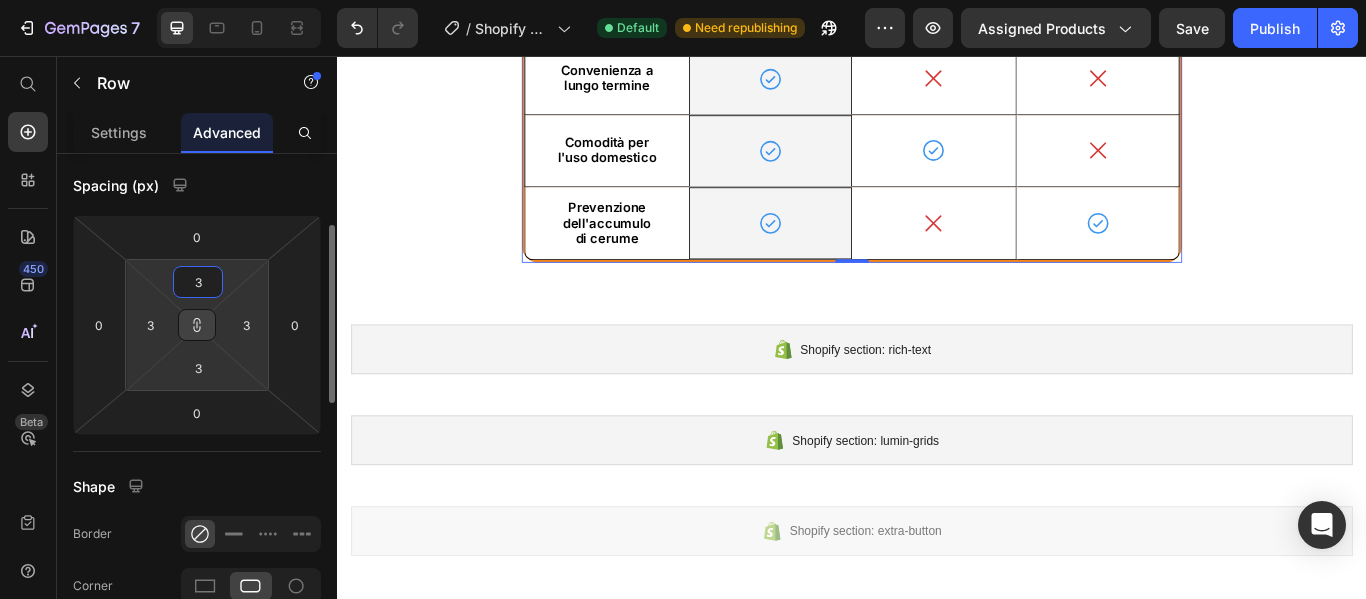 type on "30" 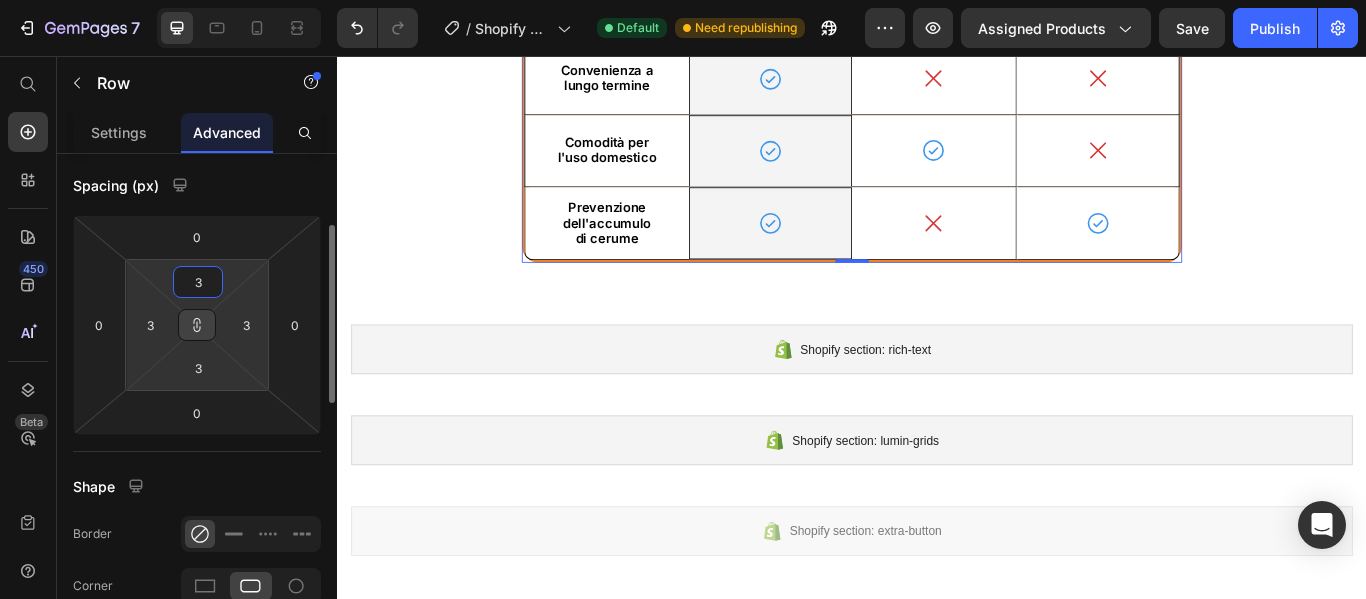 type on "30" 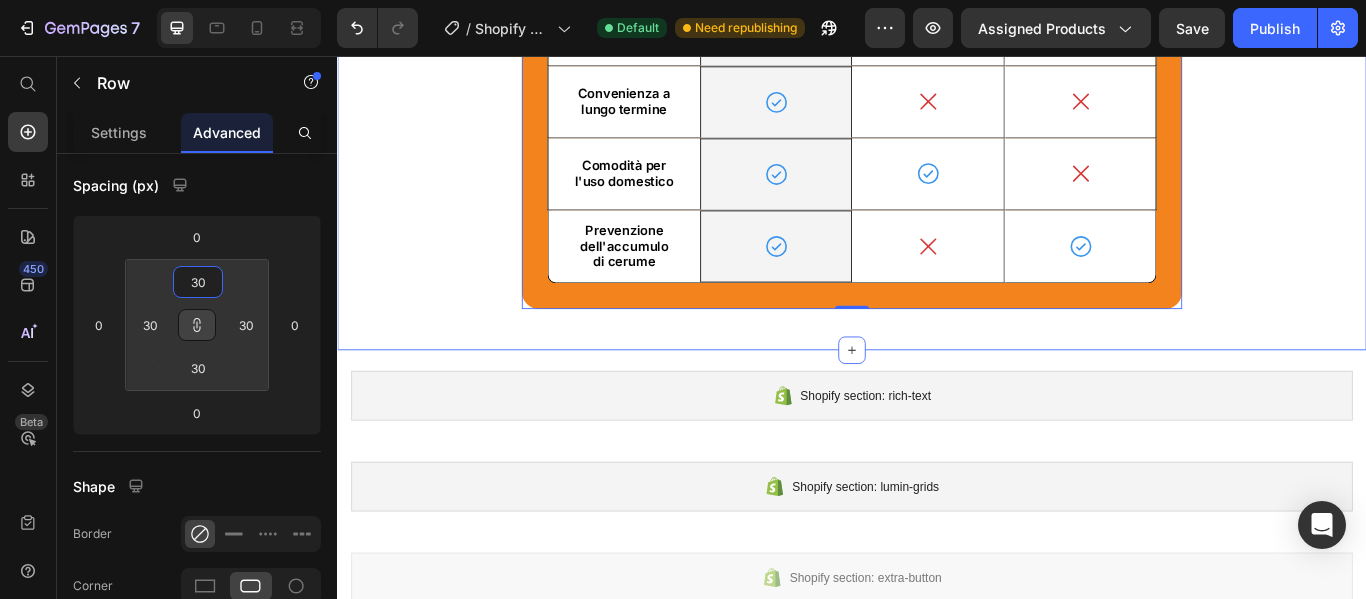 click on "Clirear è la Miglior Scelta! Heading
Drop element here Image Row Cotton Fioc Text Block Pulizia Specialistica Text Block Row Guida visiva Text Block
Icon Row
Icon
Icon Hero Banner Row Sicuro per l'uso regolare Text Block
Icon Row
Icon
Icon Hero Banner Row Efficace per orecchie intasate Text Block
Icon Row
Icon
Icon Hero Banner Row Convenienza a lungo termine Text Block
Icon Row
Icon
Icon Hero Banner Row Comodità per l'uso domestico Text Block
Icon Row
Icon
Icon Hero Banner Row Prevenzione dell'accumulo di cerume Text Block
Icon Row
Icon
Icon Hero Banner Row Row   0" at bounding box center [937, 8] 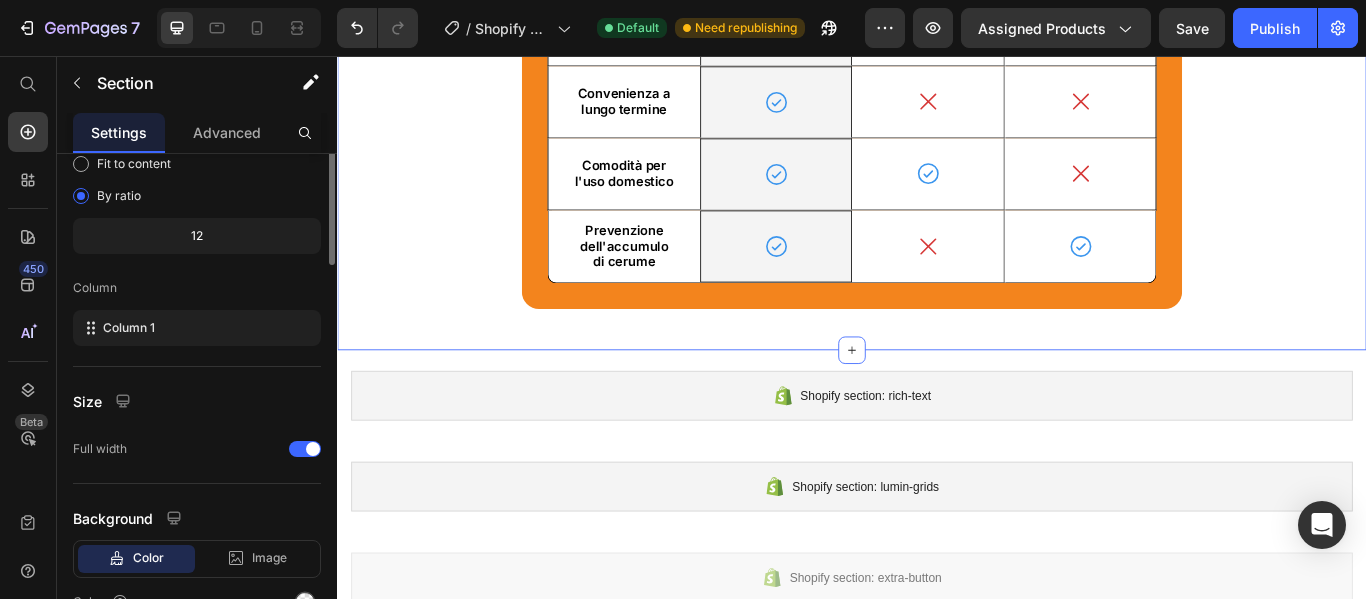 scroll, scrollTop: 0, scrollLeft: 0, axis: both 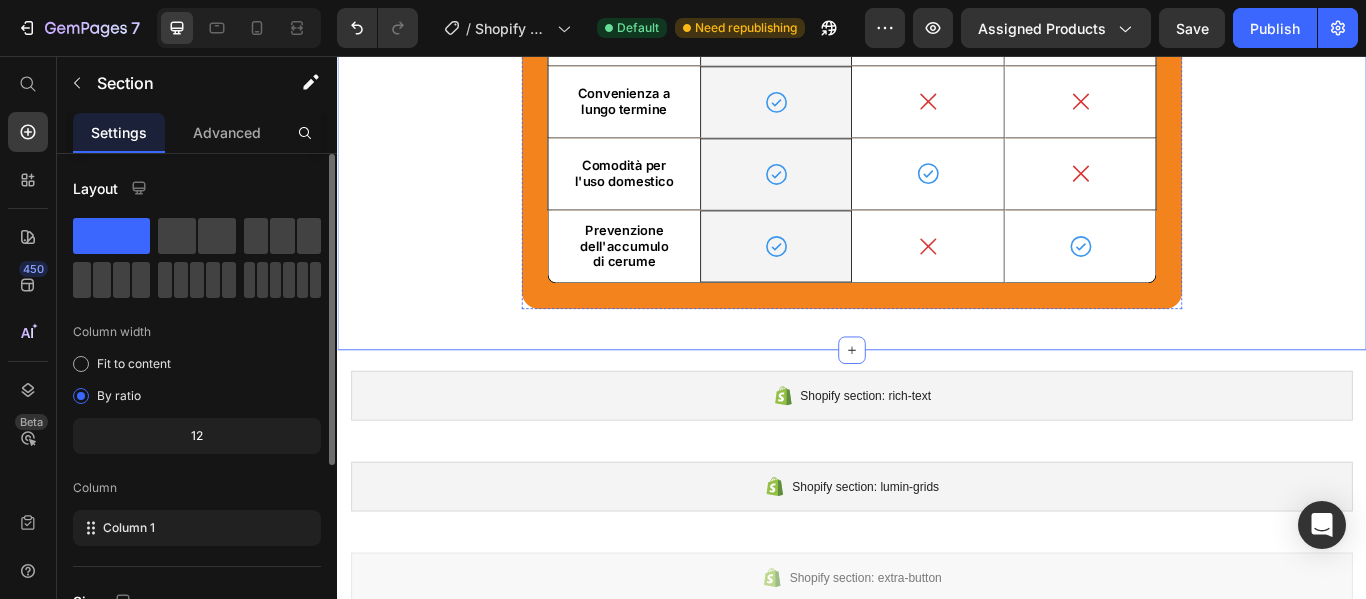 click on "Clirear è la Miglior Scelta!" at bounding box center [937, -292] 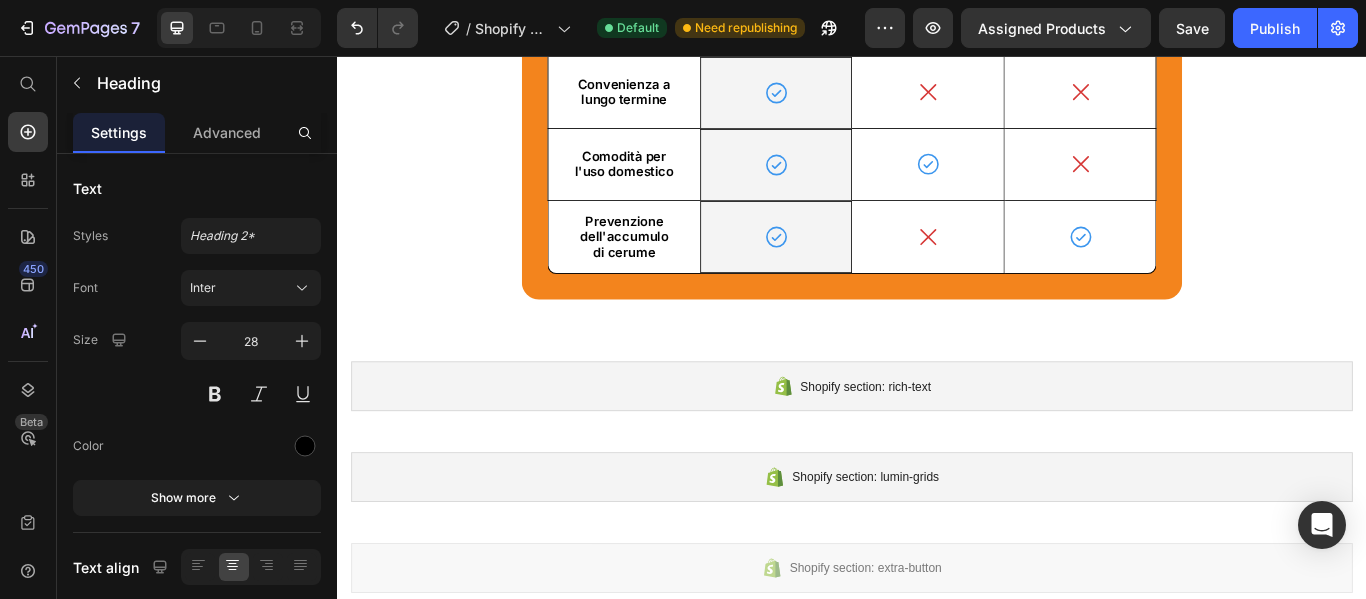 drag, startPoint x: 928, startPoint y: 247, endPoint x: 927, endPoint y: 236, distance: 11.045361 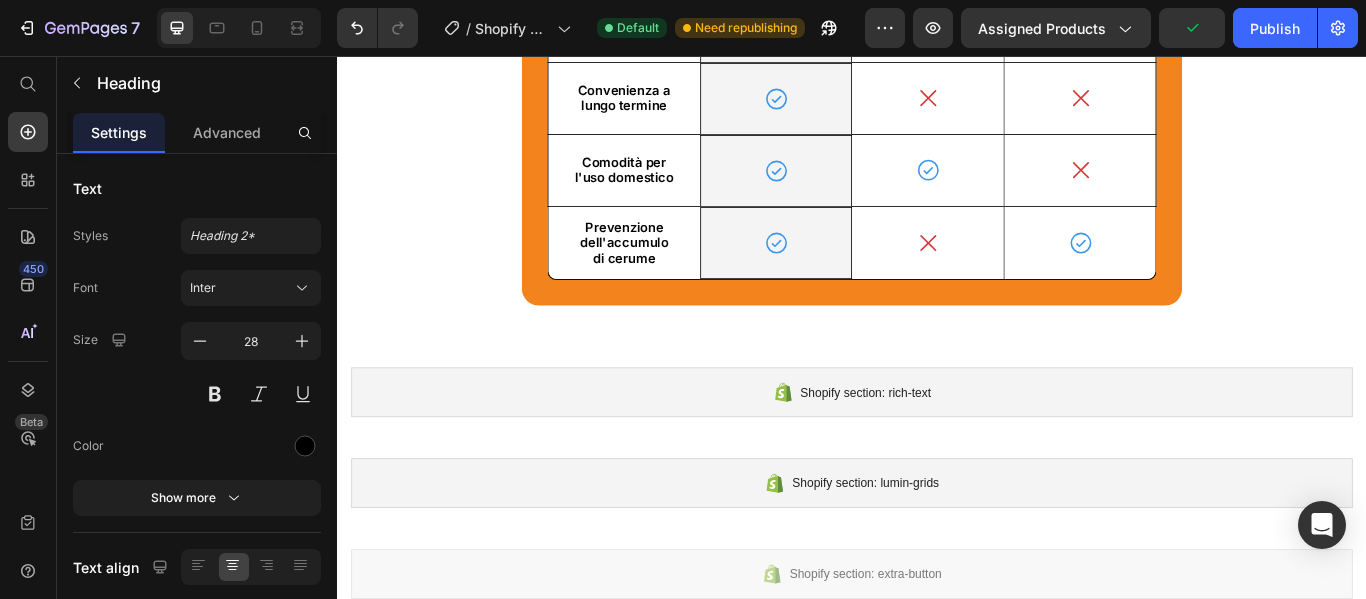 click at bounding box center (937, -252) 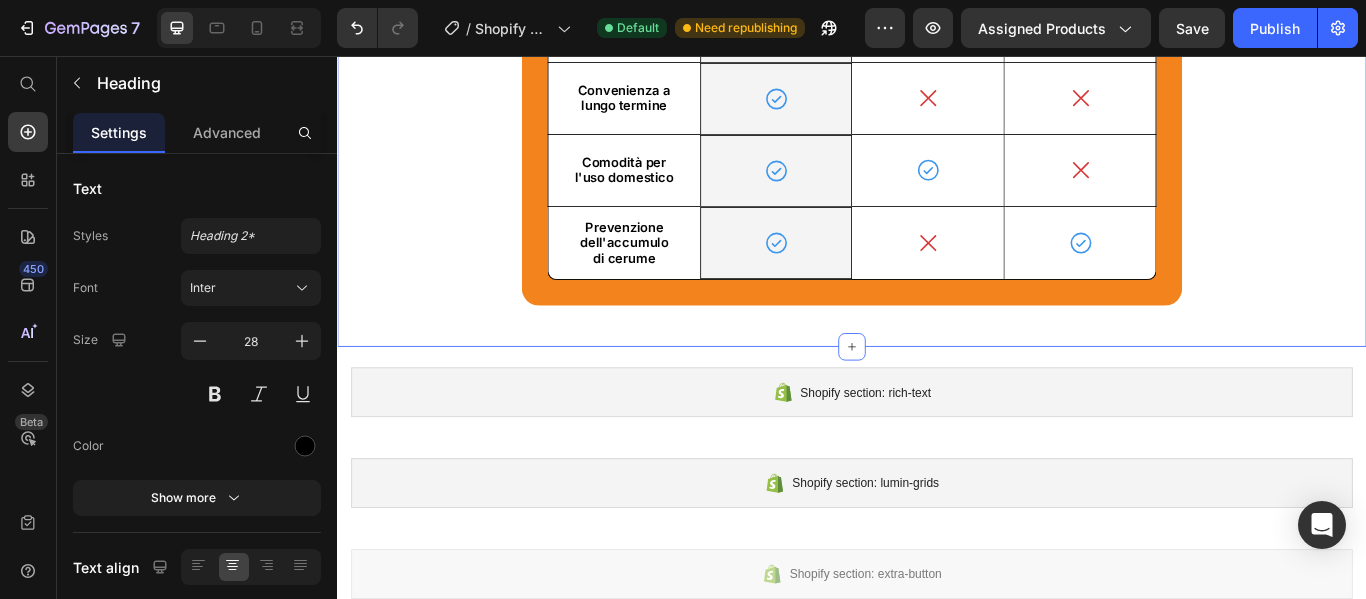 click on "Clirear è la Miglior Scelta! Heading   23
Drop element here Image Row Cotton Fioc Text Block Pulizia Specialistica Text Block Row Guida visiva Text Block
Icon Row
Icon
Icon Hero Banner Row Sicuro per l'uso regolare Text Block
Icon Row
Icon
Icon Hero Banner Row Efficace per orecchie intasate Text Block
Icon Row
Icon
Icon Hero Banner Row Convenienza a lungo termine Text Block
Icon Row
Icon
Icon Hero Banner Row Comodità per l'uso domestico Text Block
Icon Row
Icon
Icon Hero Banner Row Prevenzione dell'accumulo di cerume Text Block
Icon Row
Icon
Icon Hero Banner Row Row" at bounding box center [937, 6] 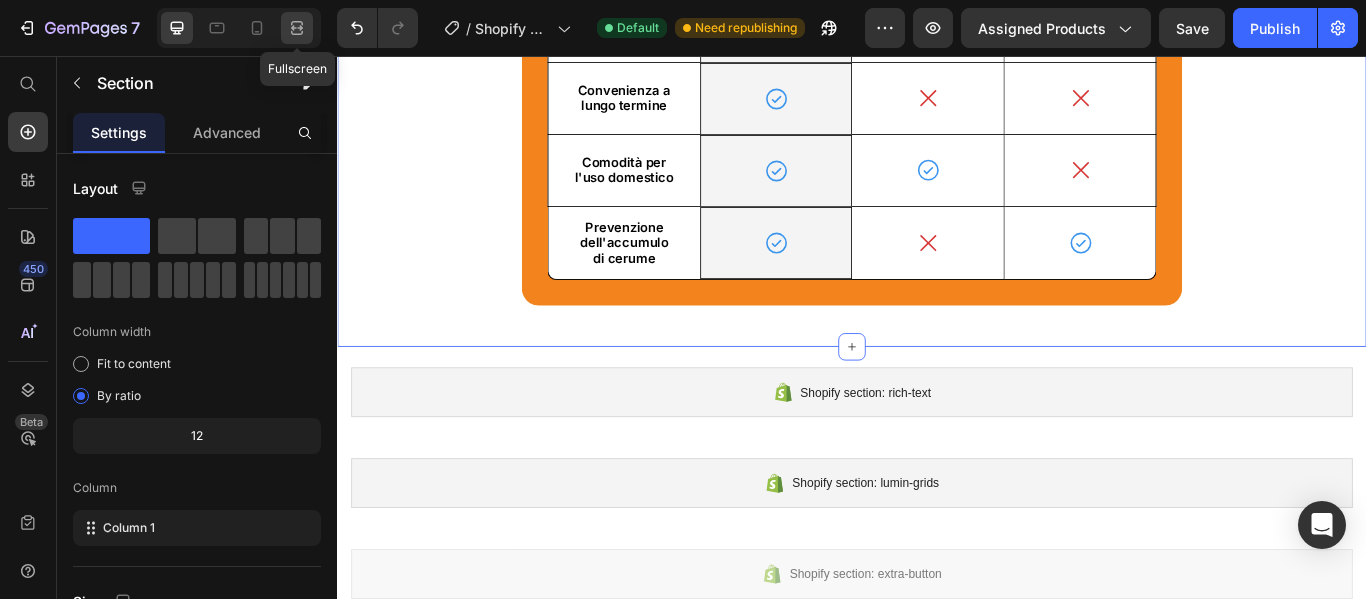 drag, startPoint x: 297, startPoint y: 21, endPoint x: 1217, endPoint y: 216, distance: 940.4387 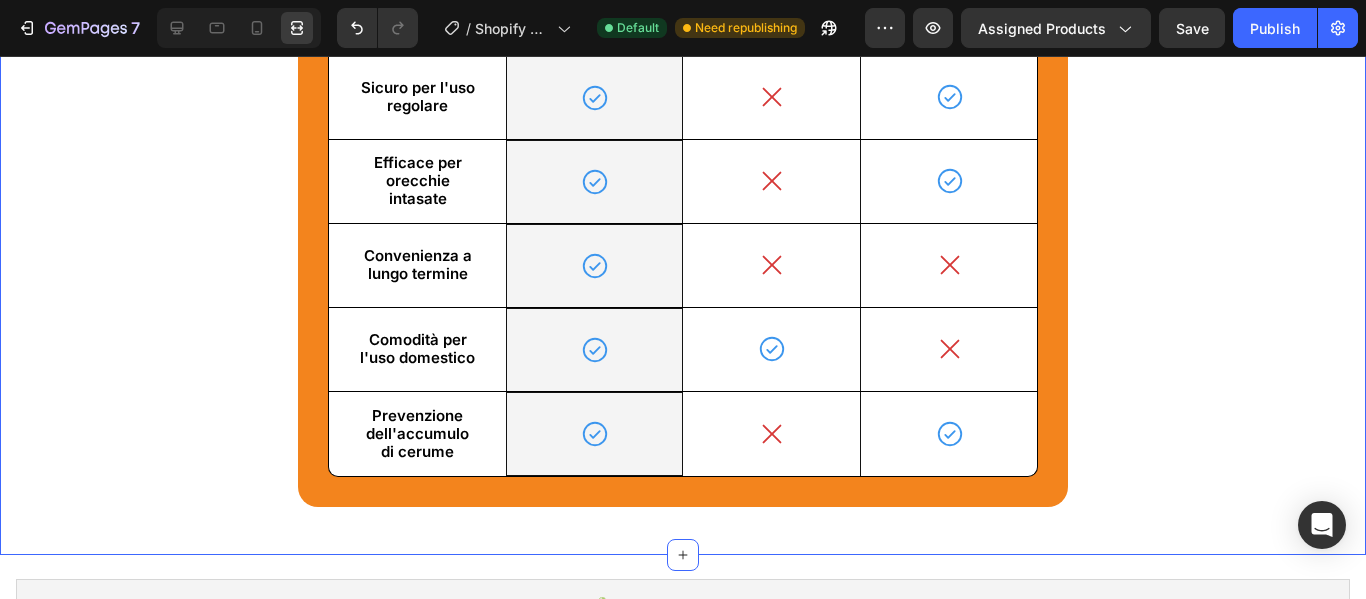 scroll, scrollTop: 2801, scrollLeft: 0, axis: vertical 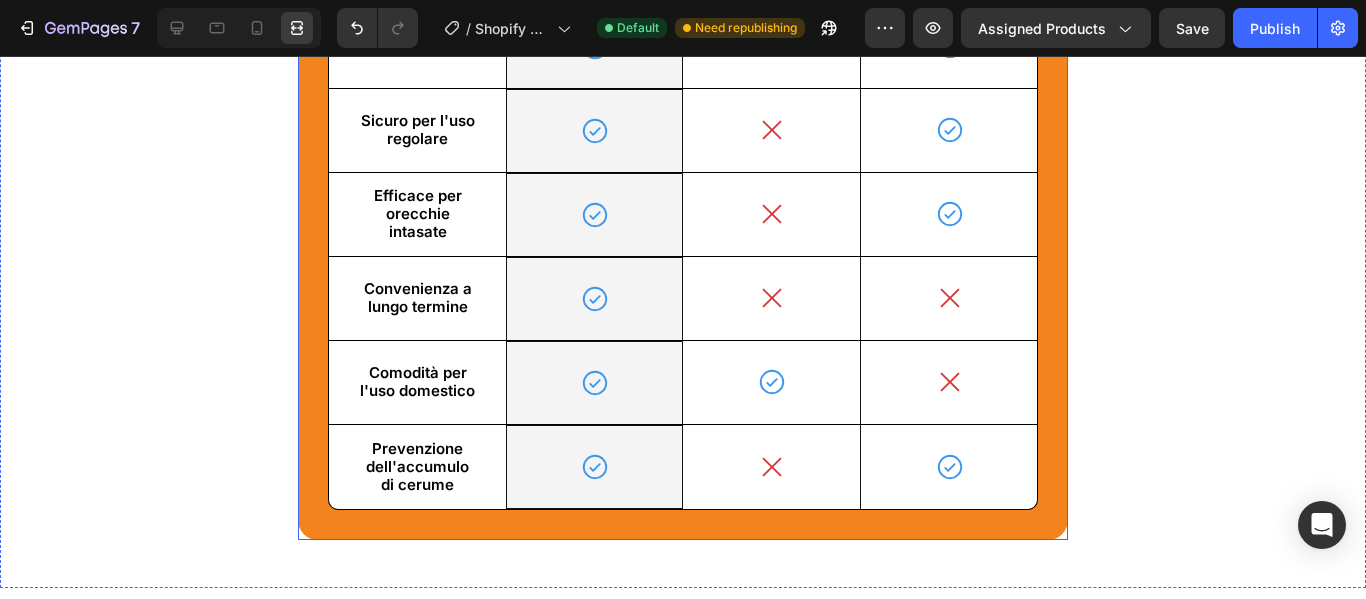 click on "Clirear è la Miglior Scelta! Heading
Drop element here Image Row Cotton Fioc Text Block Pulizia Specialistica Text Block Row Guida visiva Text Block
Icon Row
Icon
Icon Hero Banner Row Sicuro per l'uso regolare Text Block
Icon Row
Icon
Icon Hero Banner Row Efficace per orecchie intasate Text Block
Icon Row
Icon
Icon Hero Banner Row Convenienza a lungo termine Text Block
Icon Row
Icon
Icon Hero Banner Row Comodità per l'uso domestico Text Block
Icon Row
Icon
Icon Hero Banner Row Prevenzione dell'accumulo di cerume Text Block
Icon Row
Icon
Icon Hero Banner Row Row" at bounding box center [683, 199] 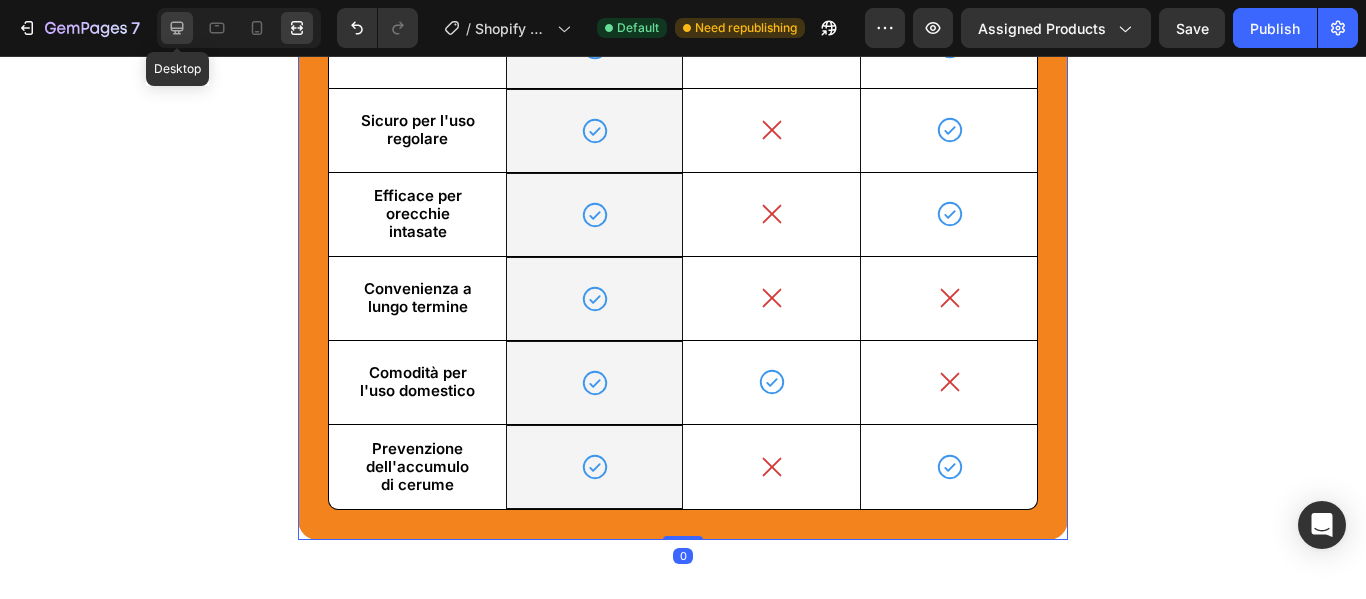 click 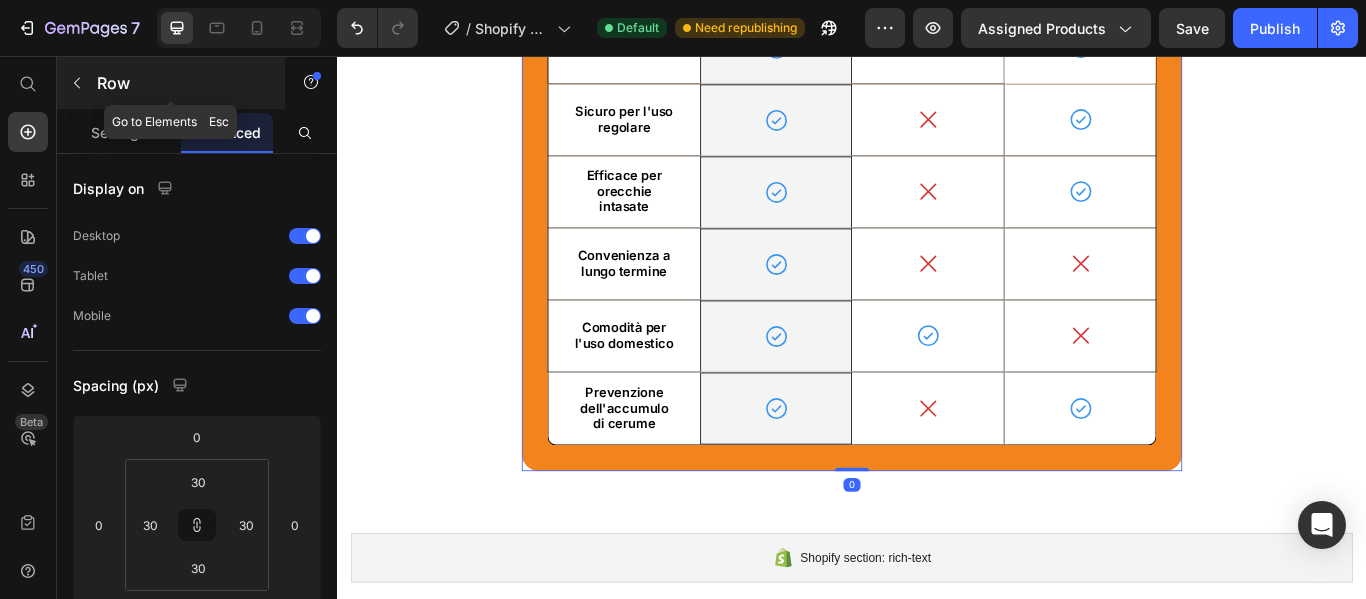scroll, scrollTop: 2794, scrollLeft: 0, axis: vertical 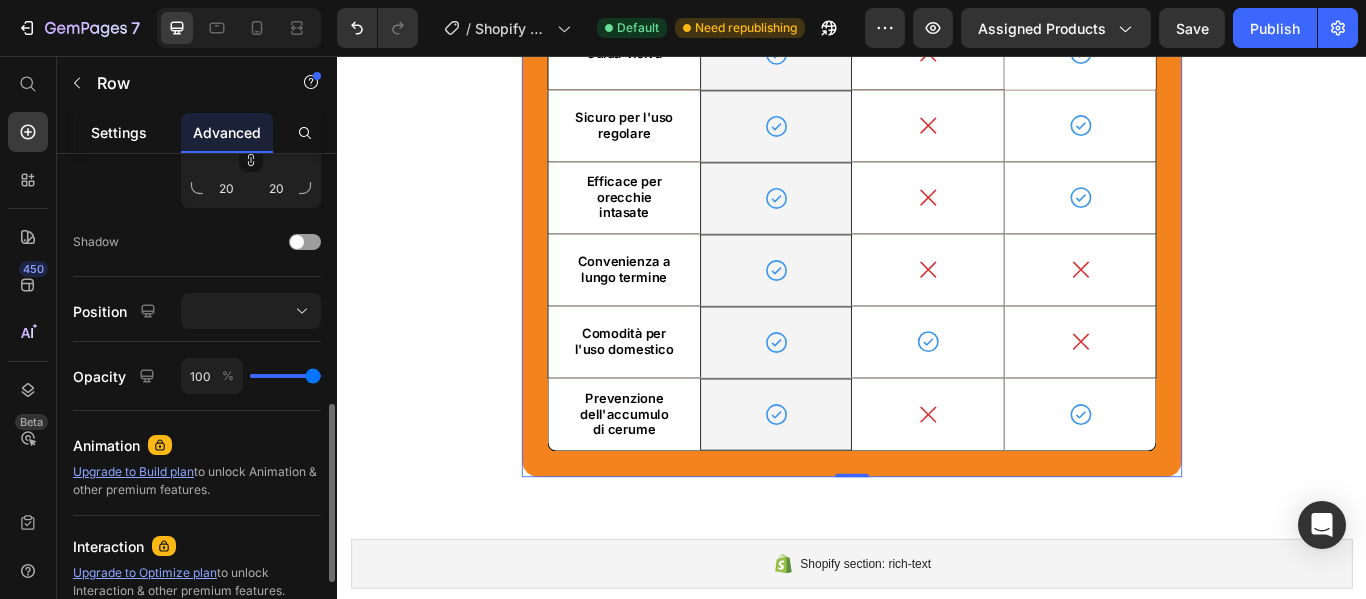 click on "Settings" at bounding box center [119, 132] 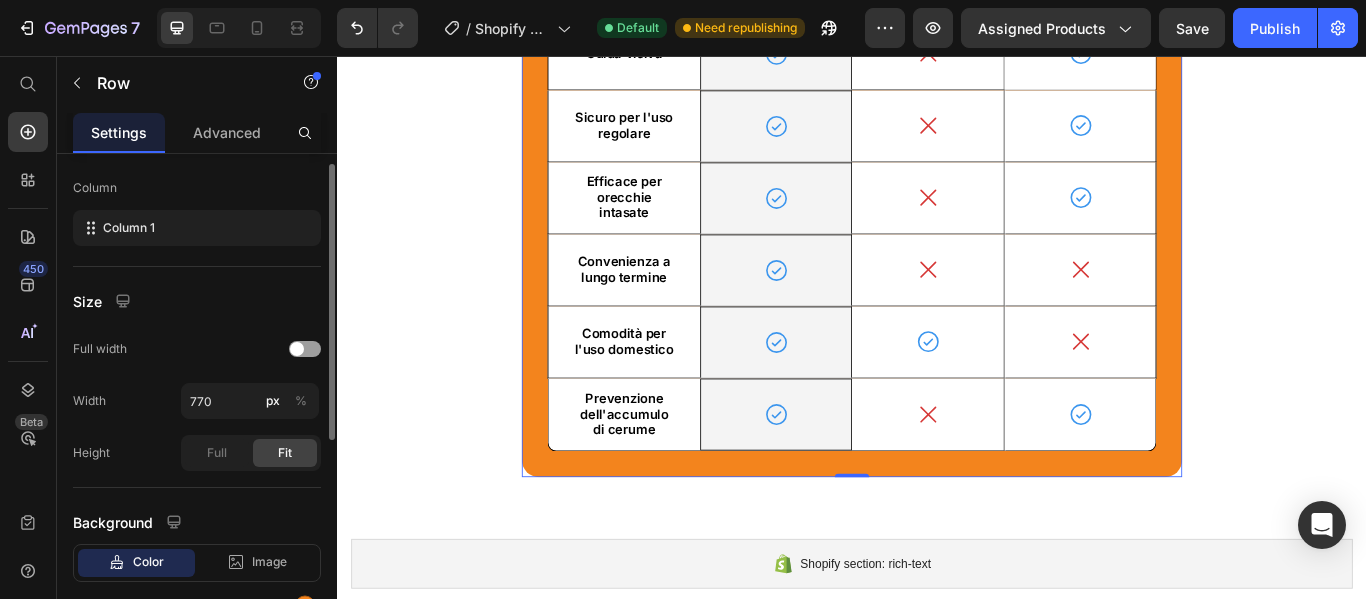scroll, scrollTop: 410, scrollLeft: 0, axis: vertical 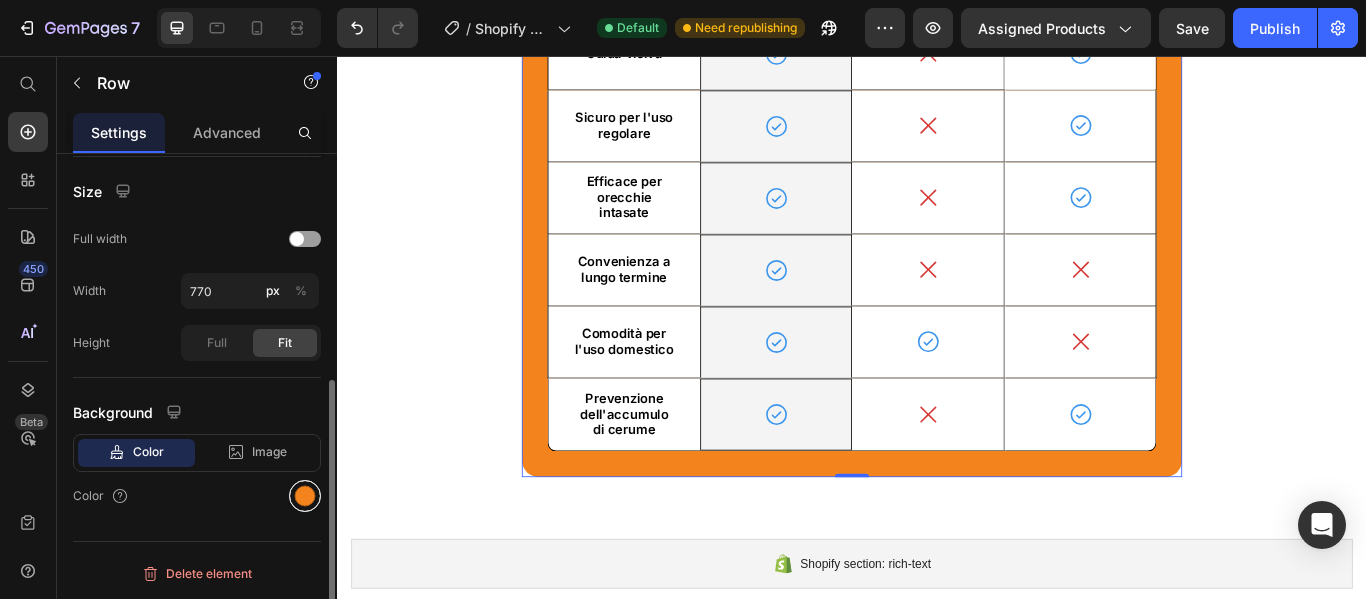 click at bounding box center [305, 496] 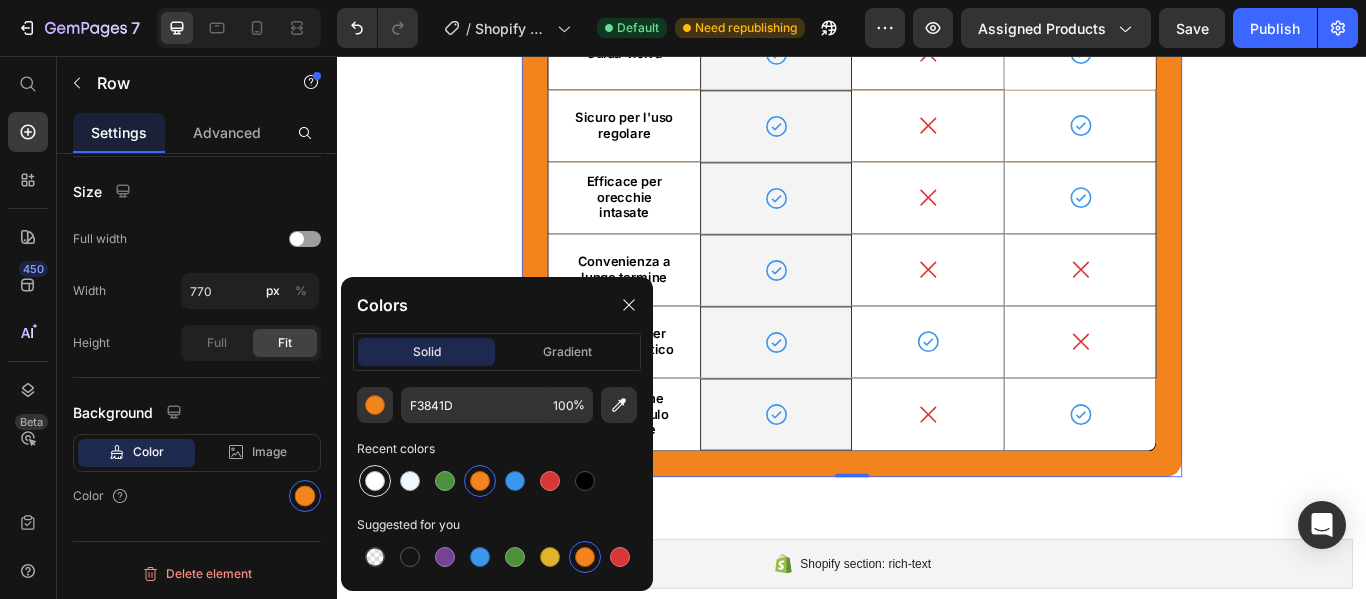 click at bounding box center [375, 481] 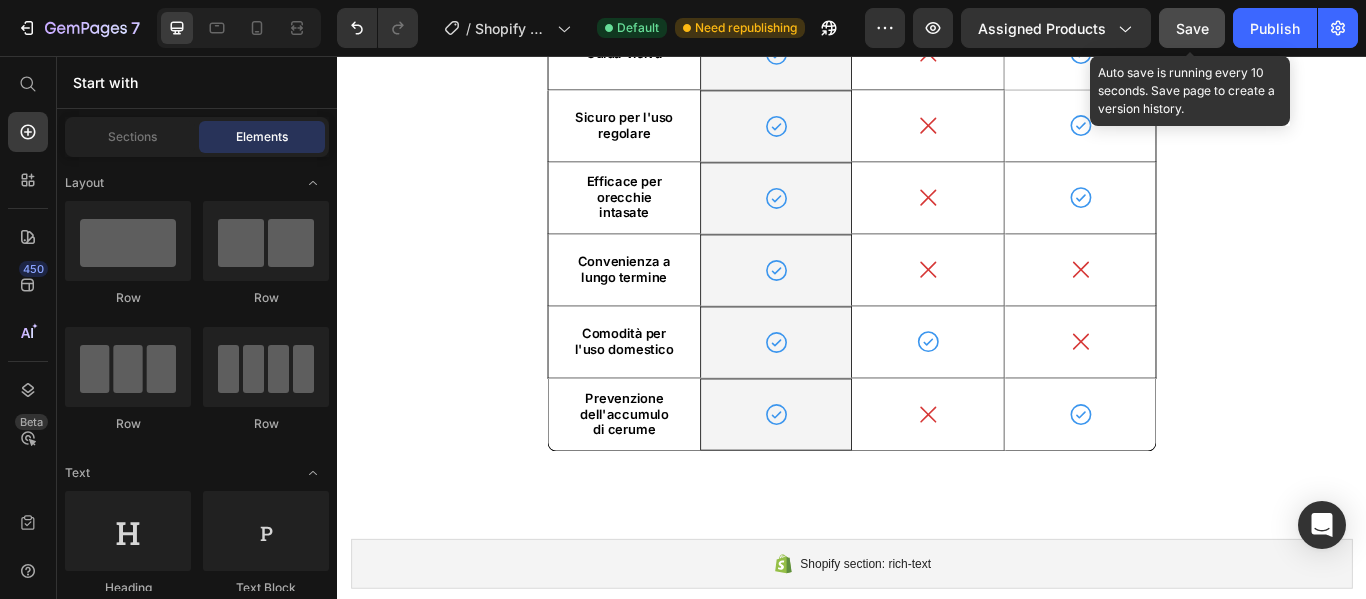 click on "Save" at bounding box center [1192, 28] 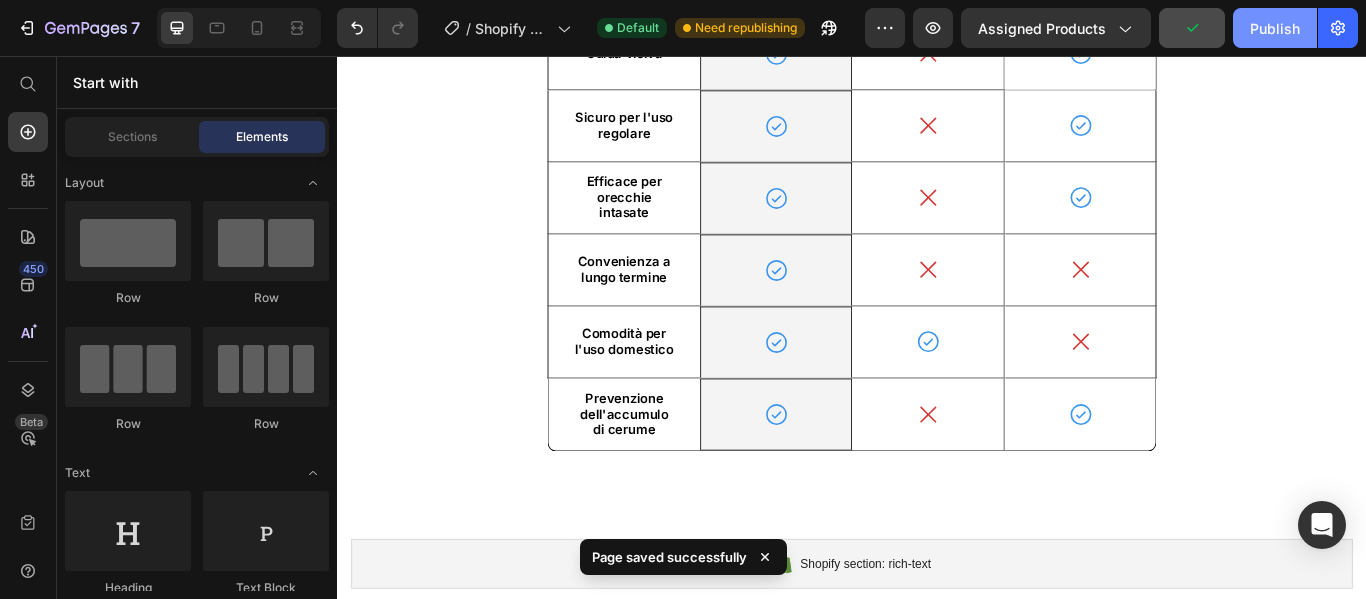 click on "Publish" at bounding box center (1275, 28) 